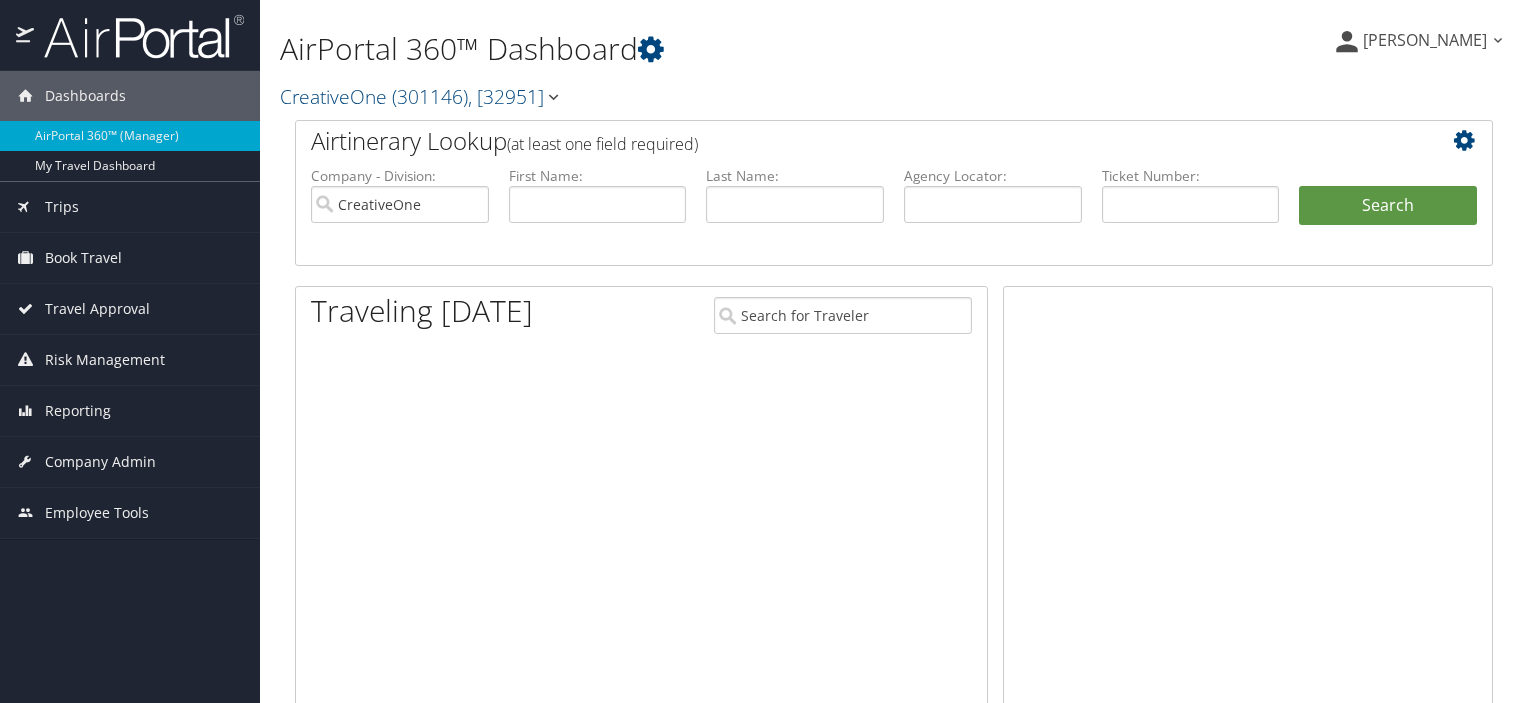 scroll, scrollTop: 0, scrollLeft: 0, axis: both 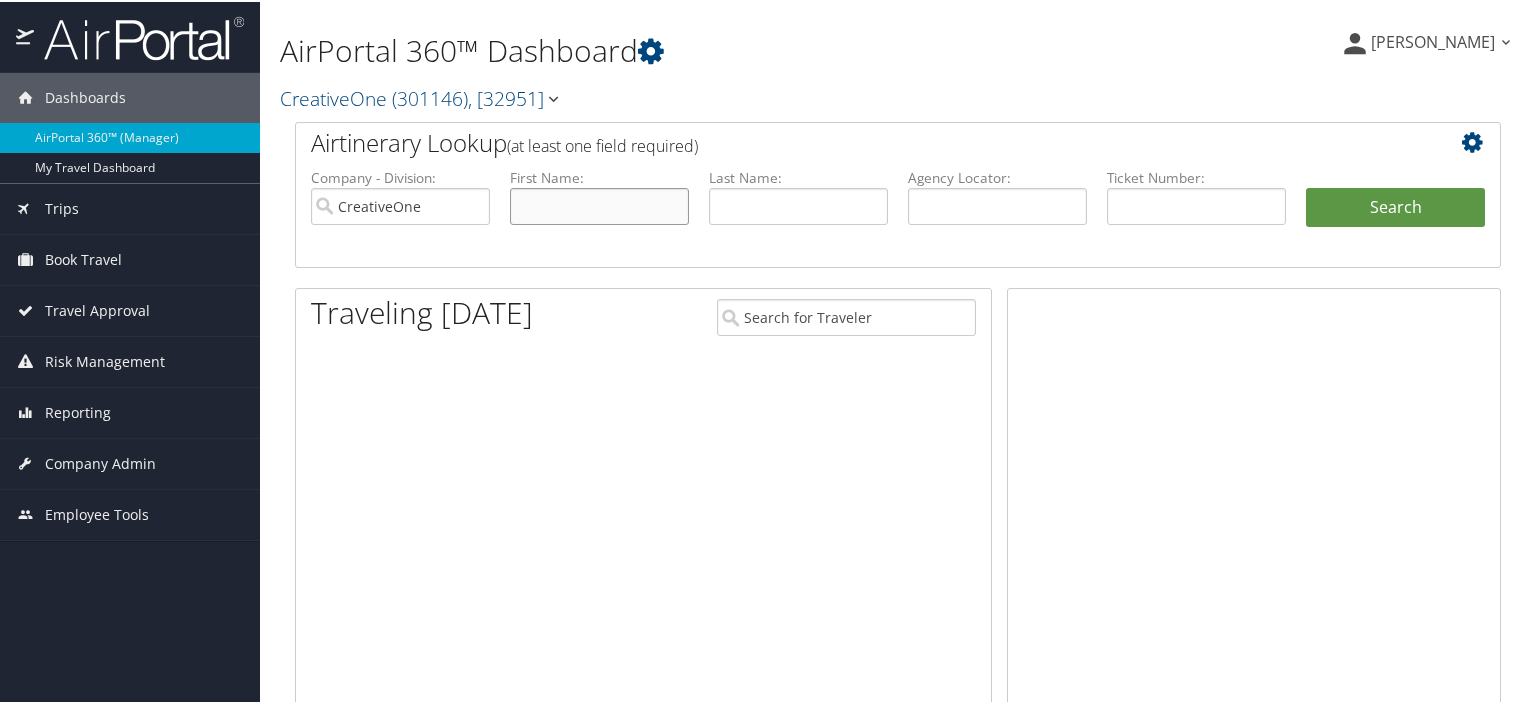 click at bounding box center [599, 204] 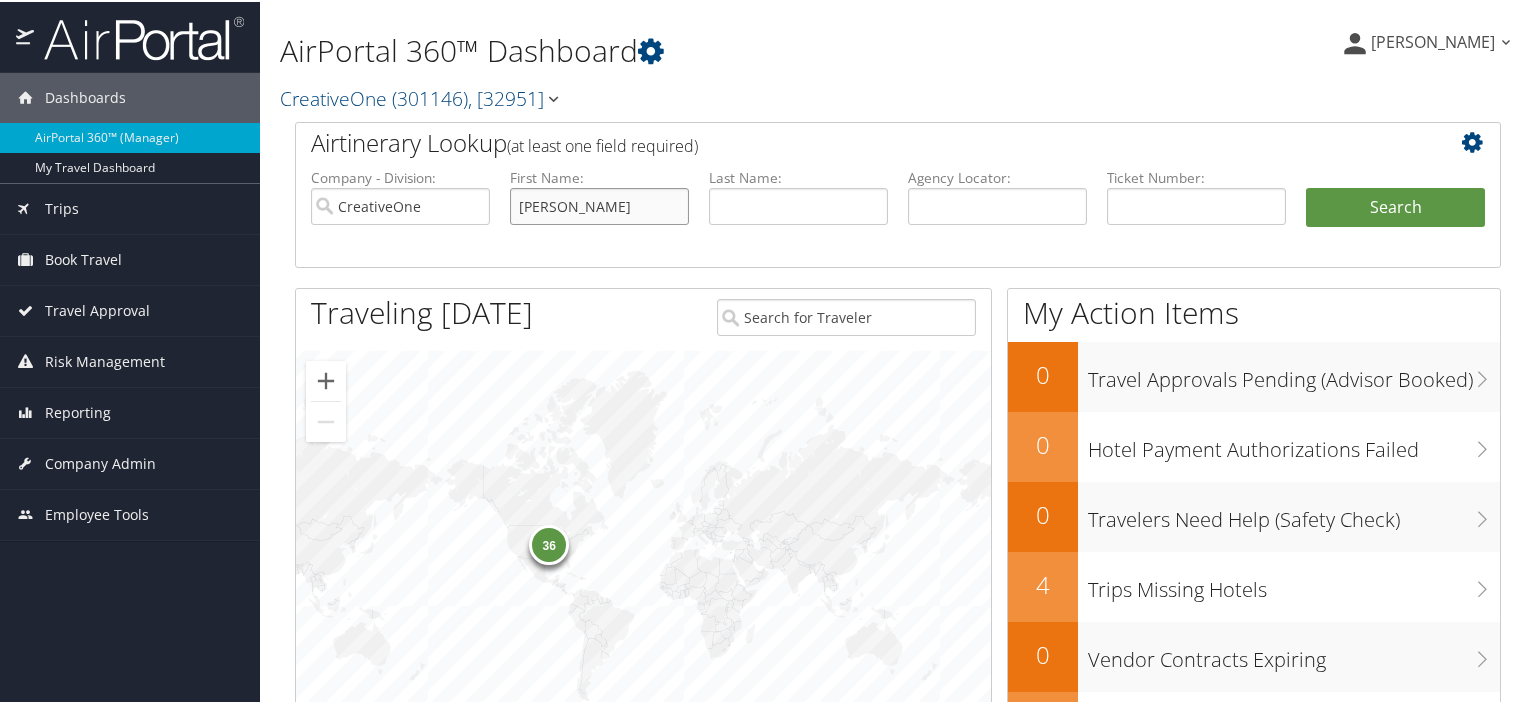 type on "[PERSON_NAME]" 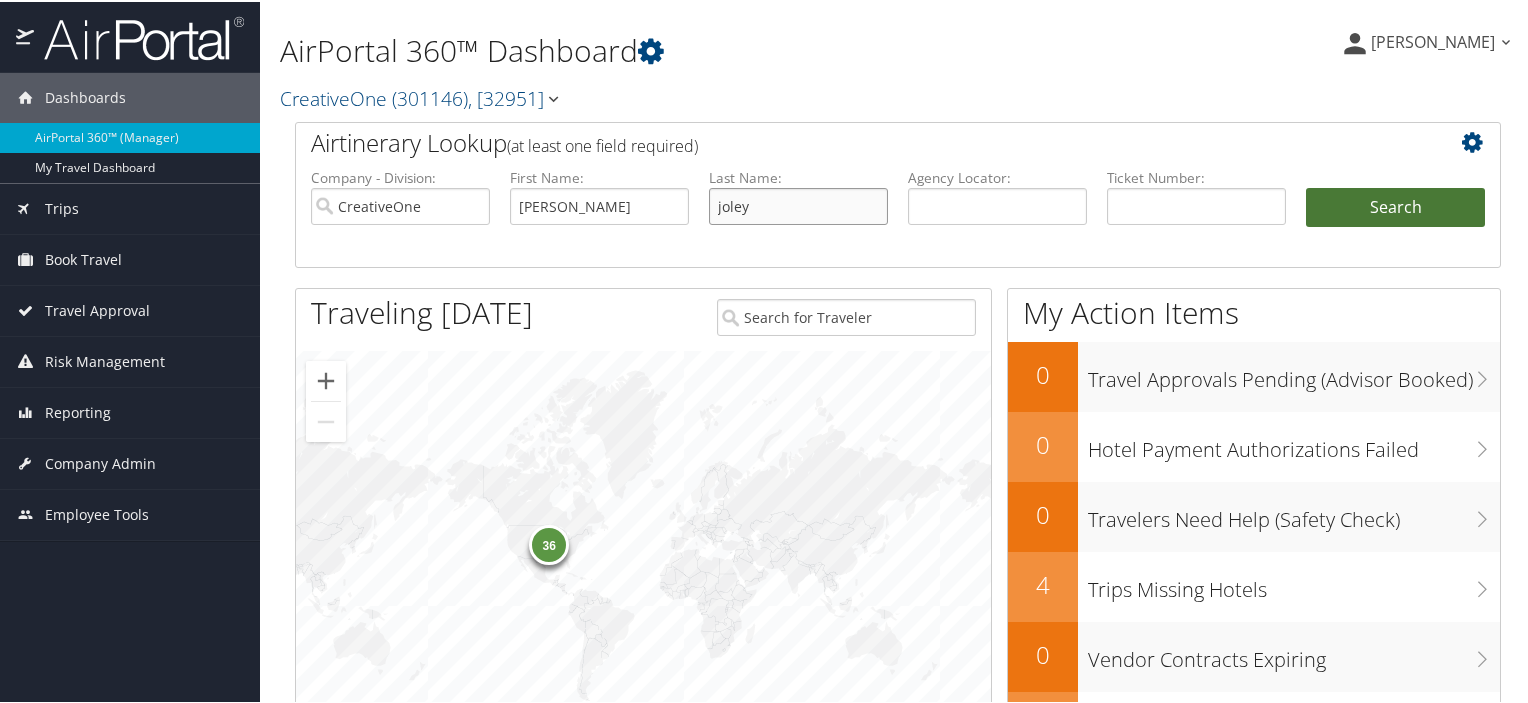 type on "joley" 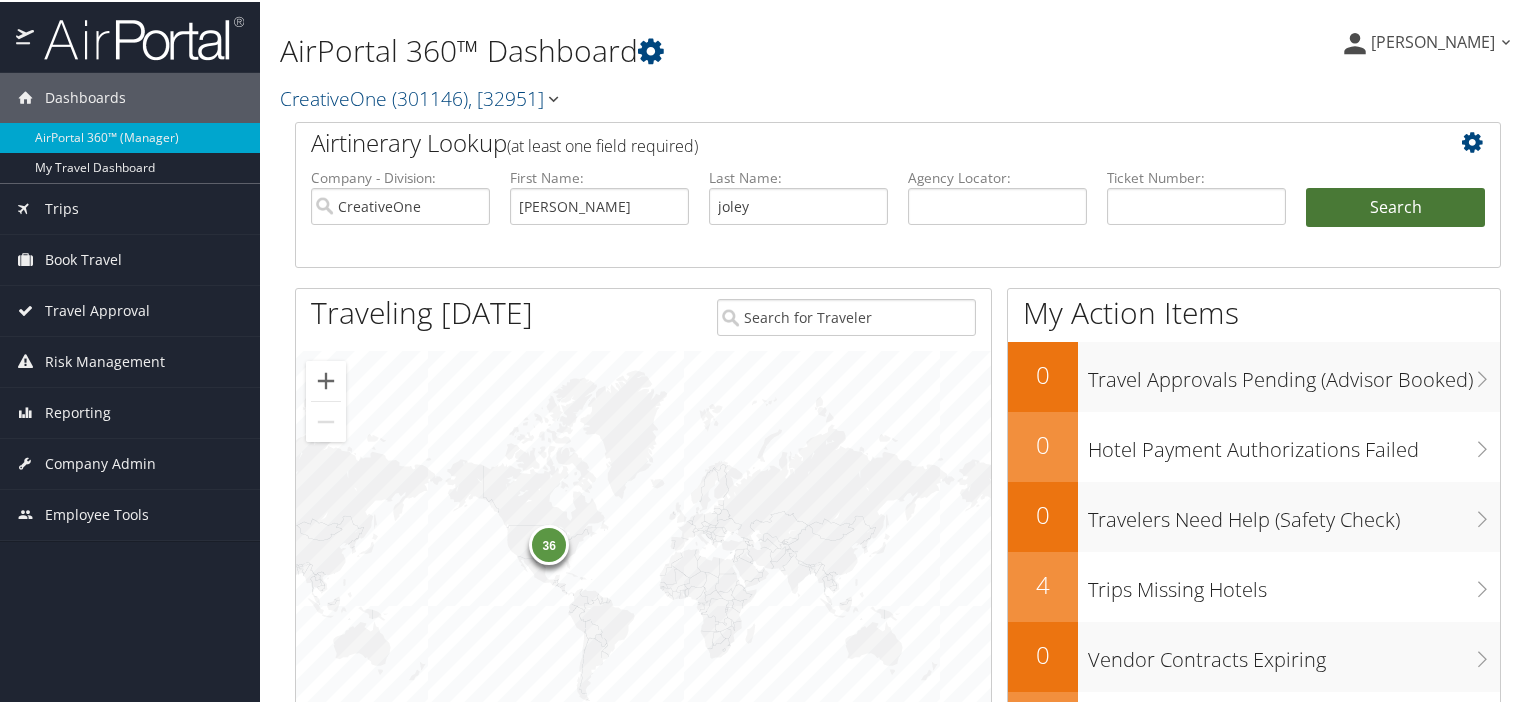 click on "Search" at bounding box center (1395, 206) 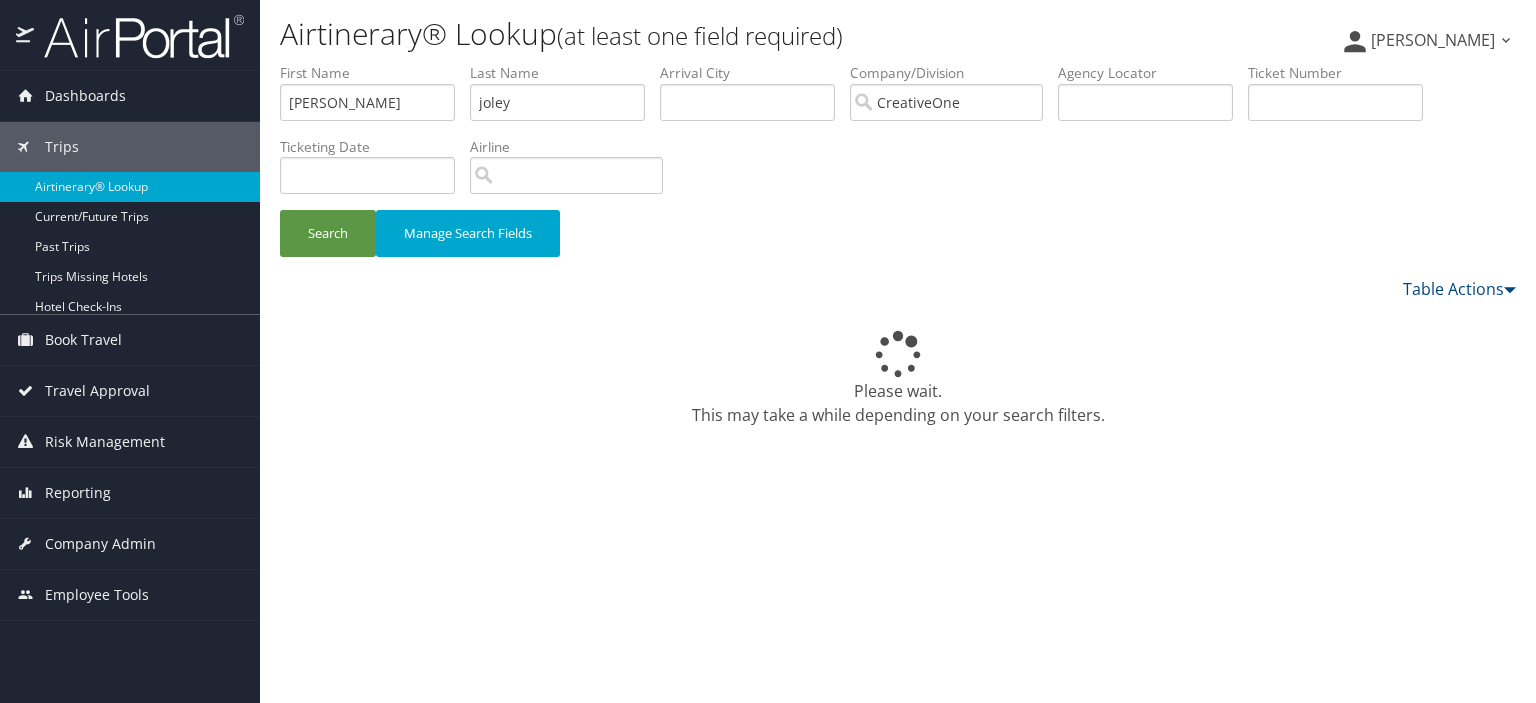 scroll, scrollTop: 0, scrollLeft: 0, axis: both 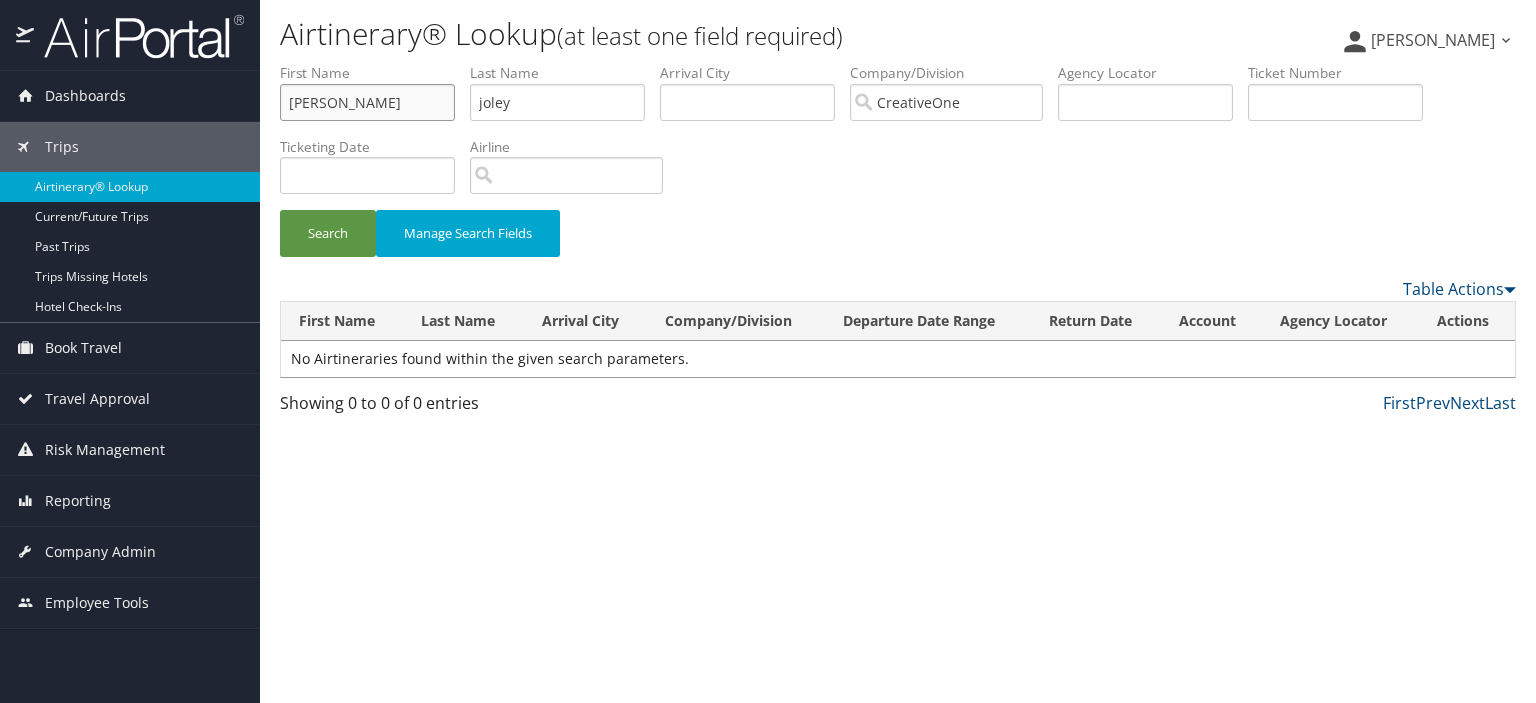 click on "james" at bounding box center (367, 102) 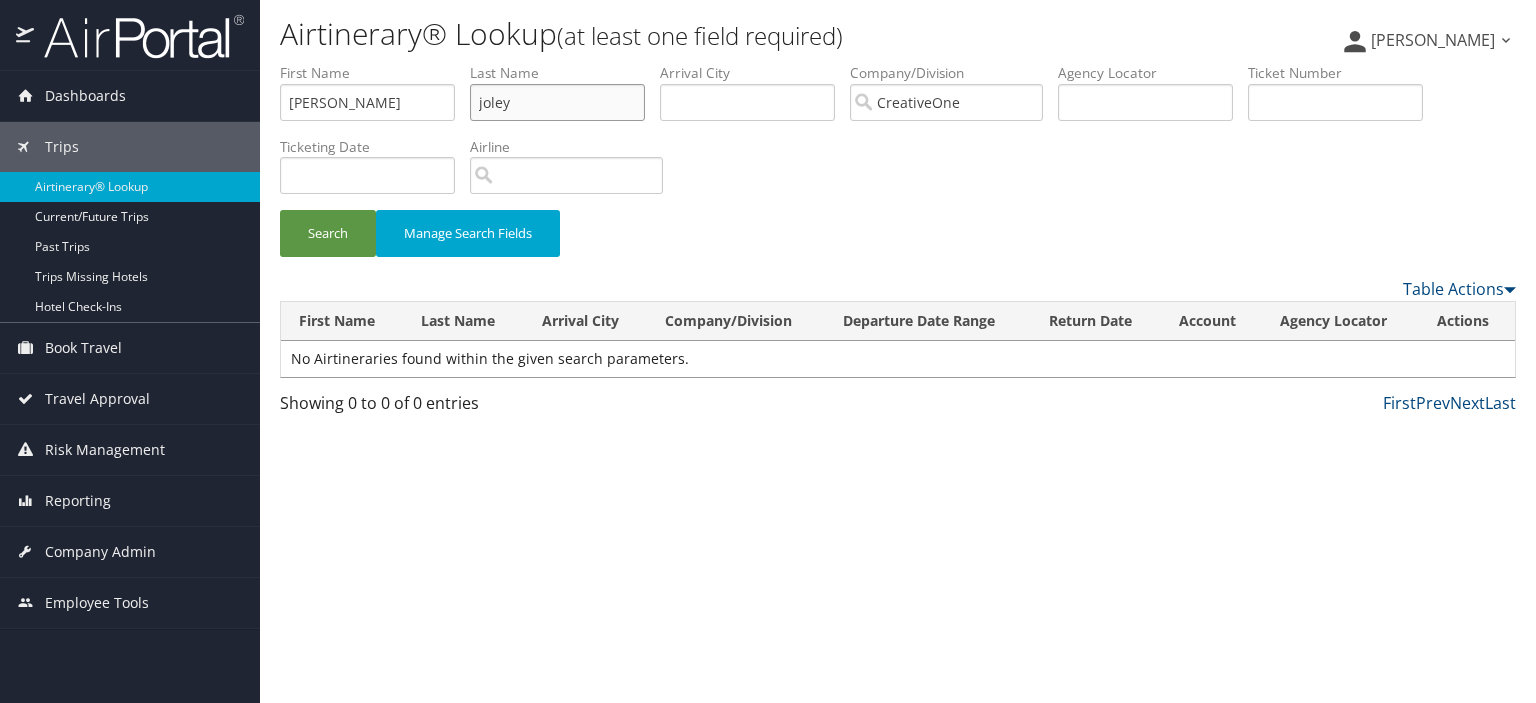 click on "joley" at bounding box center (557, 102) 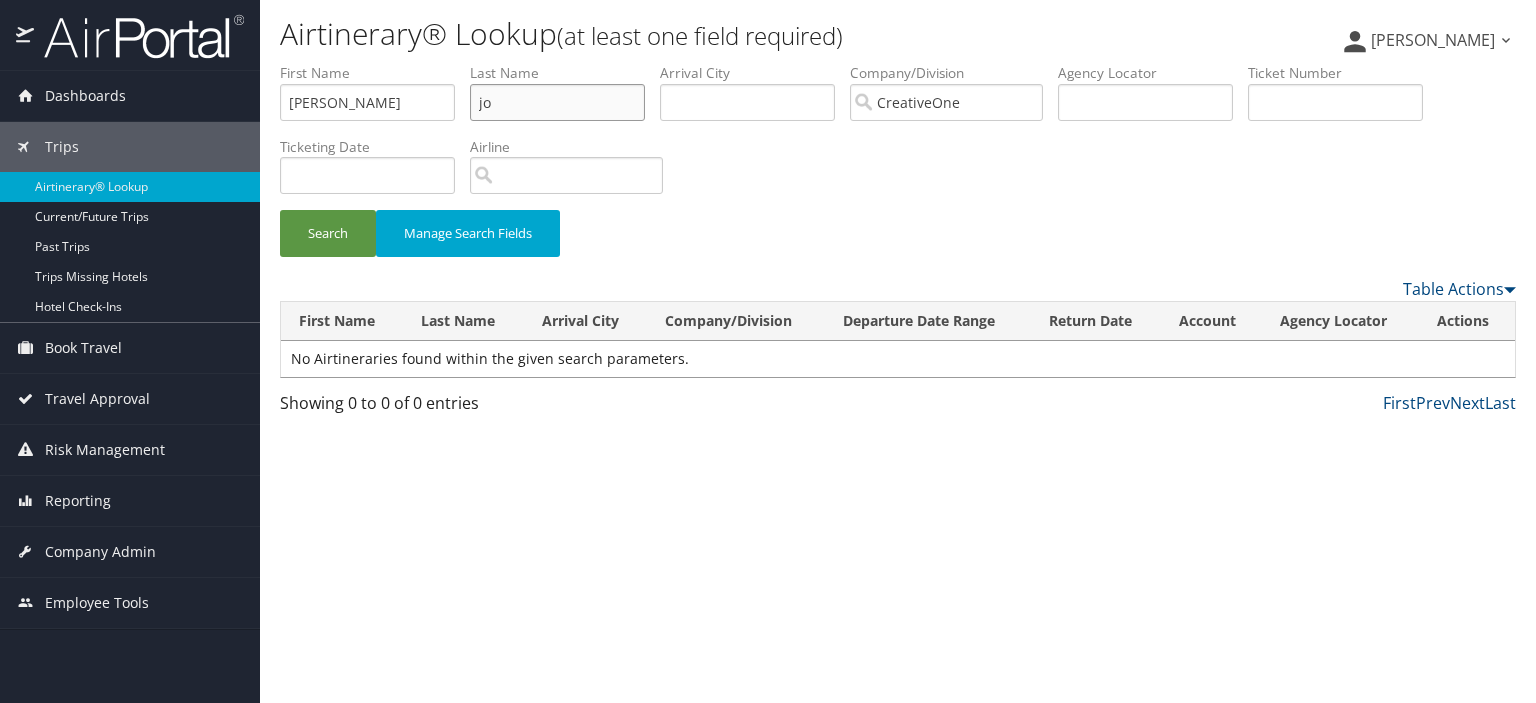 type on "j" 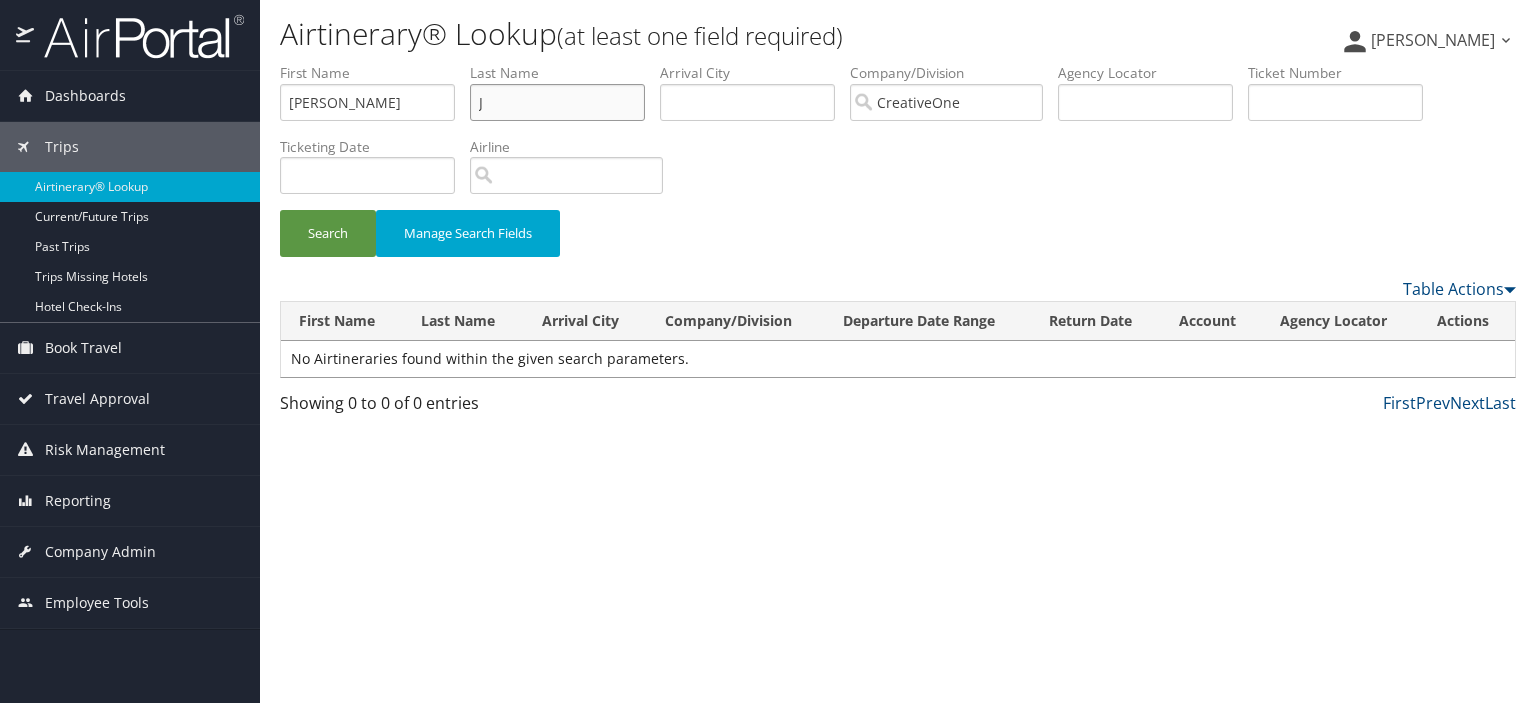 type on "J" 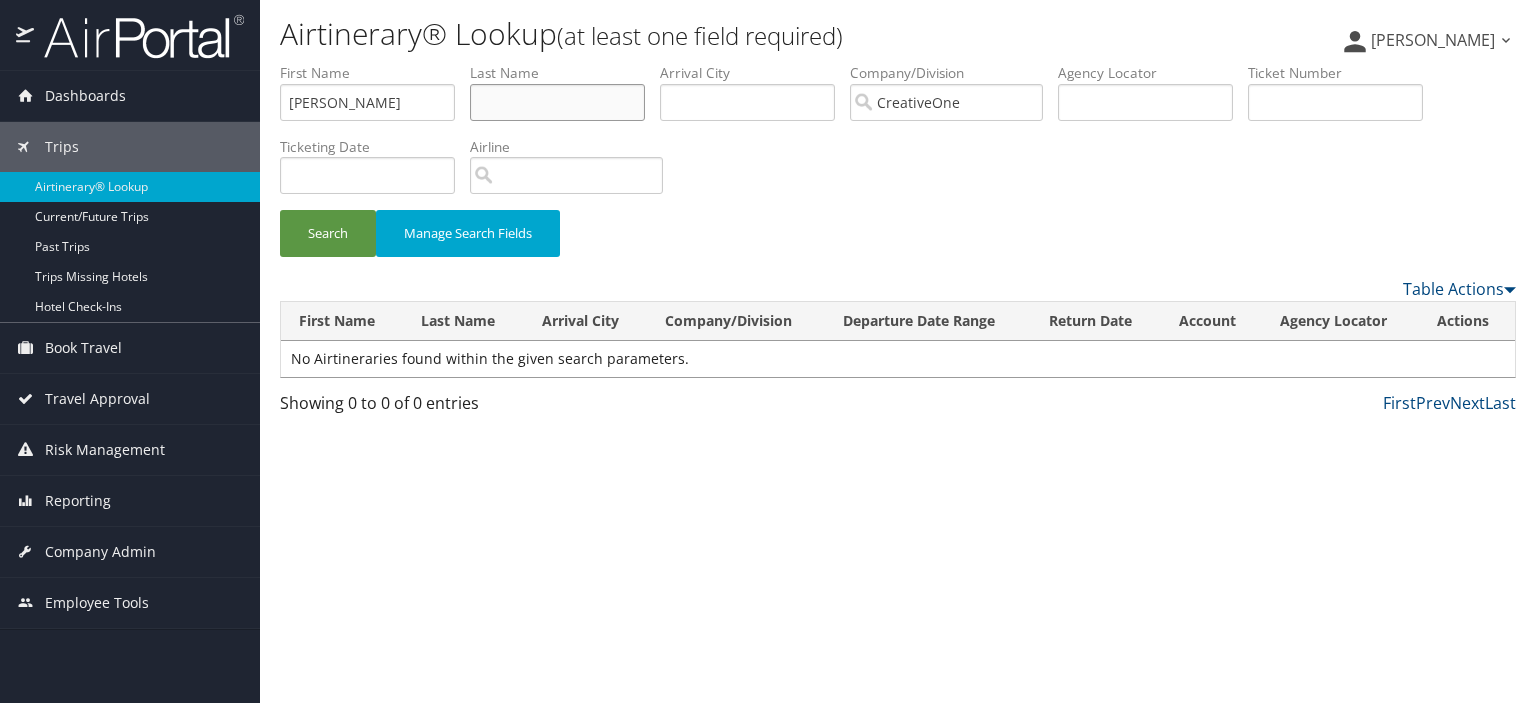 type 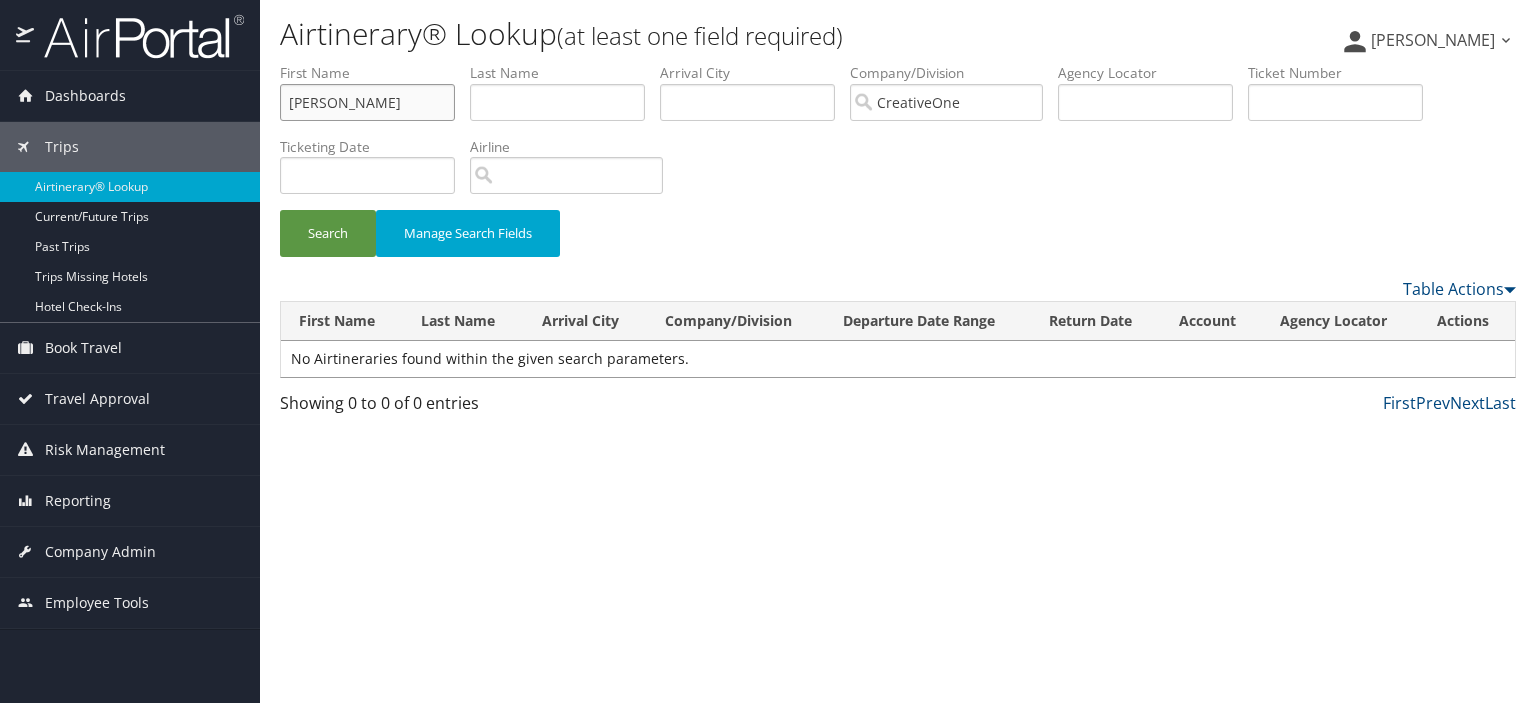 click on "james" at bounding box center (367, 102) 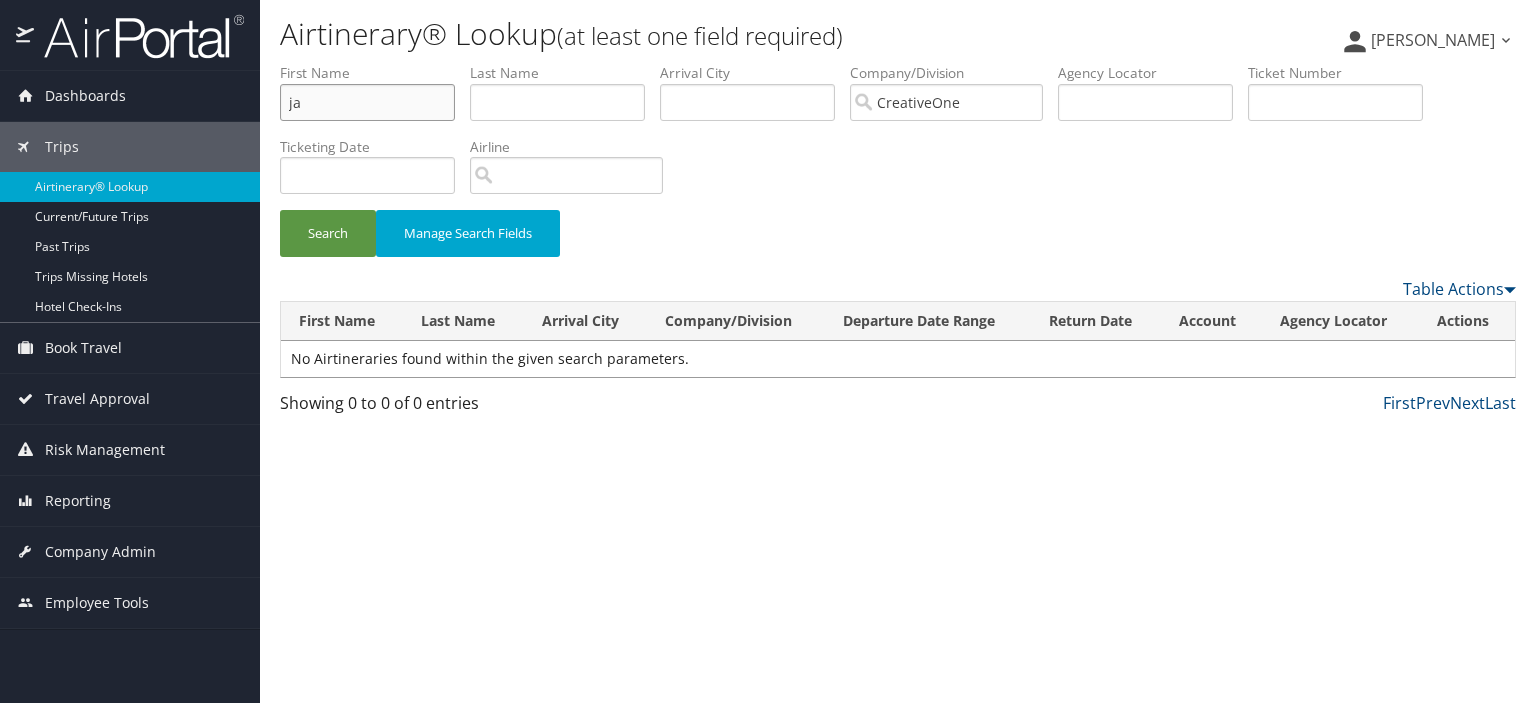 type on "j" 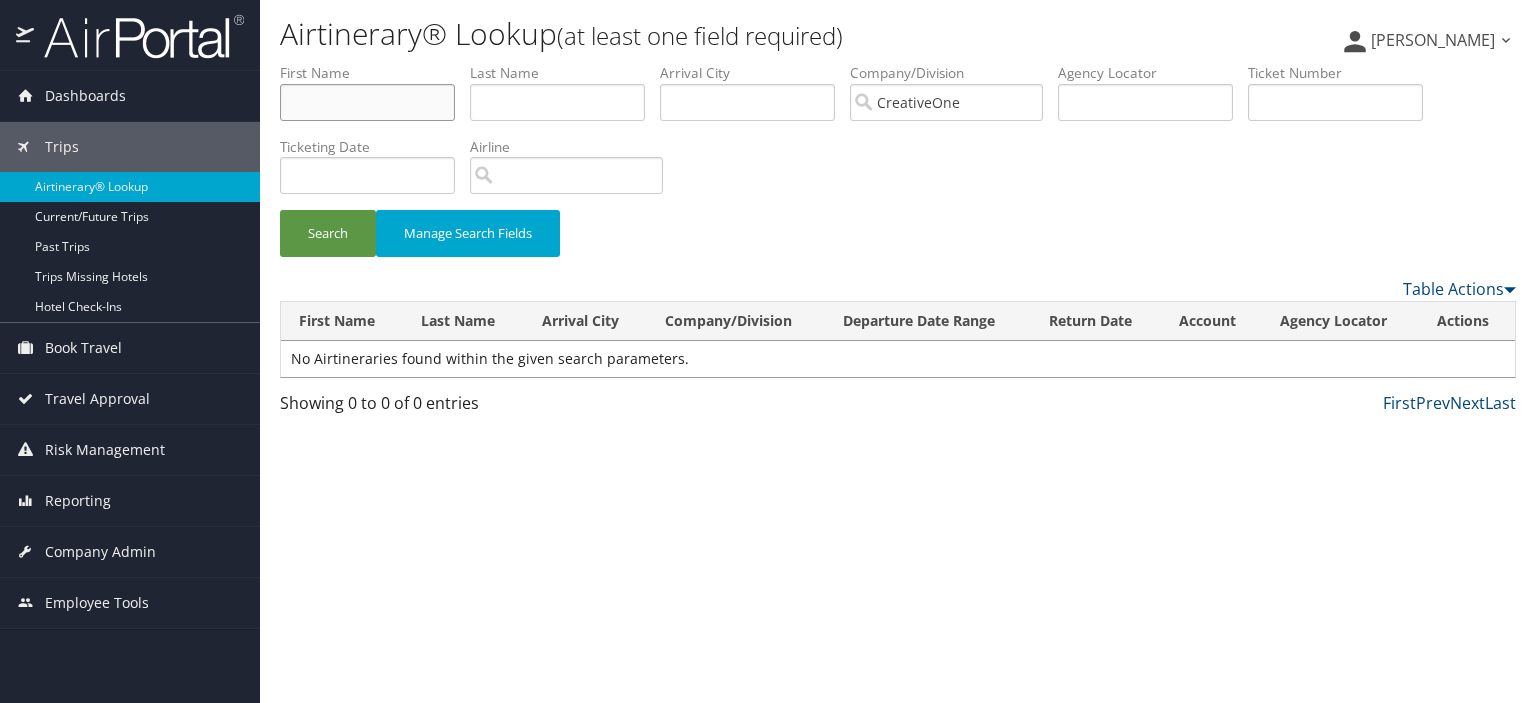 type on "q" 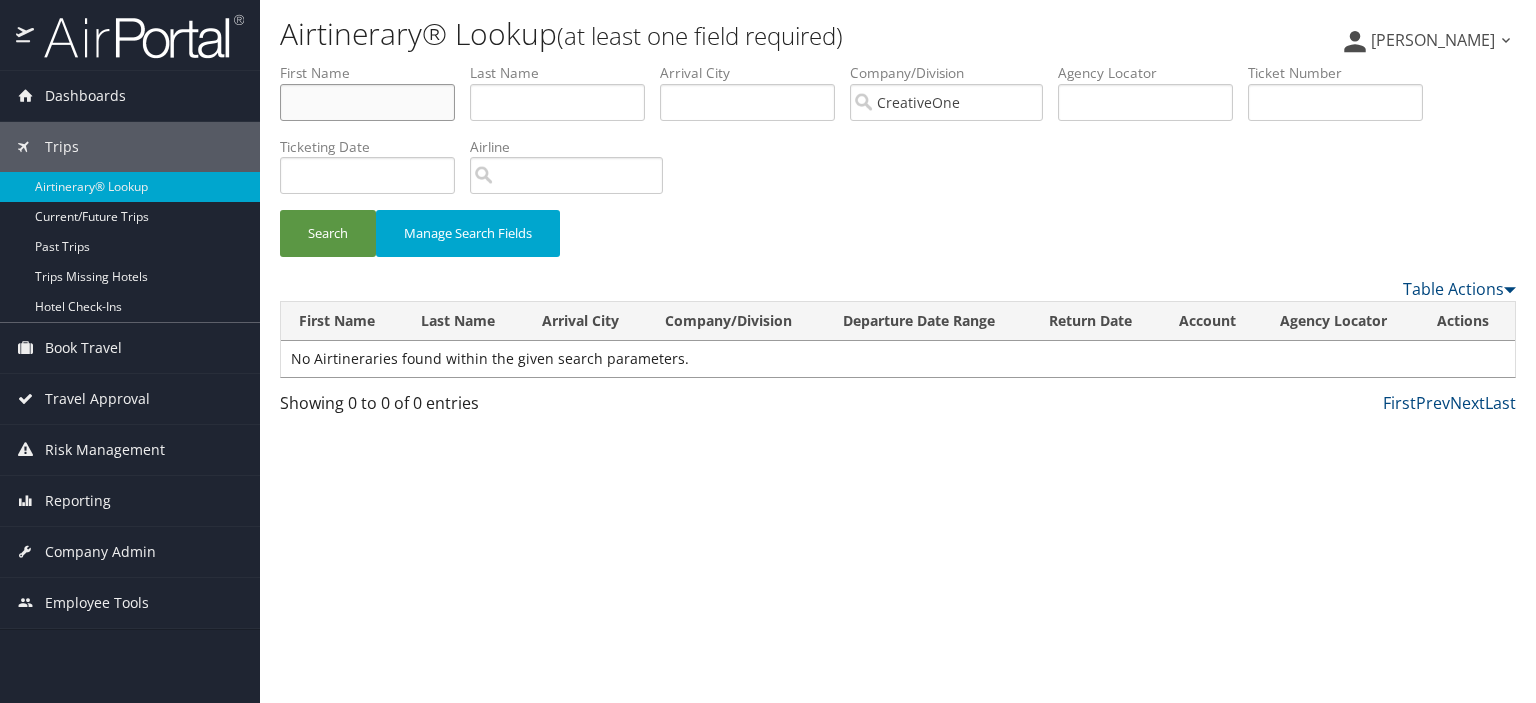 type 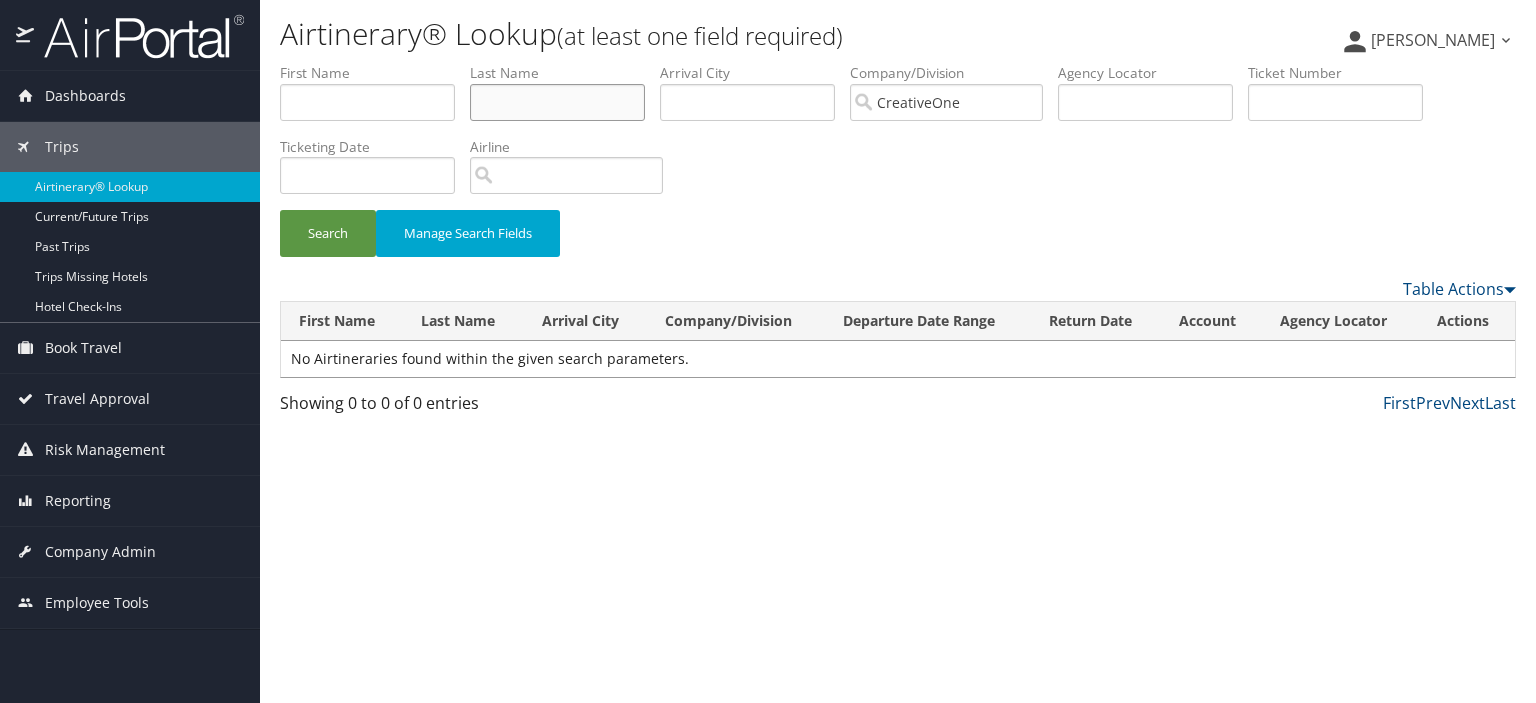 type on "j" 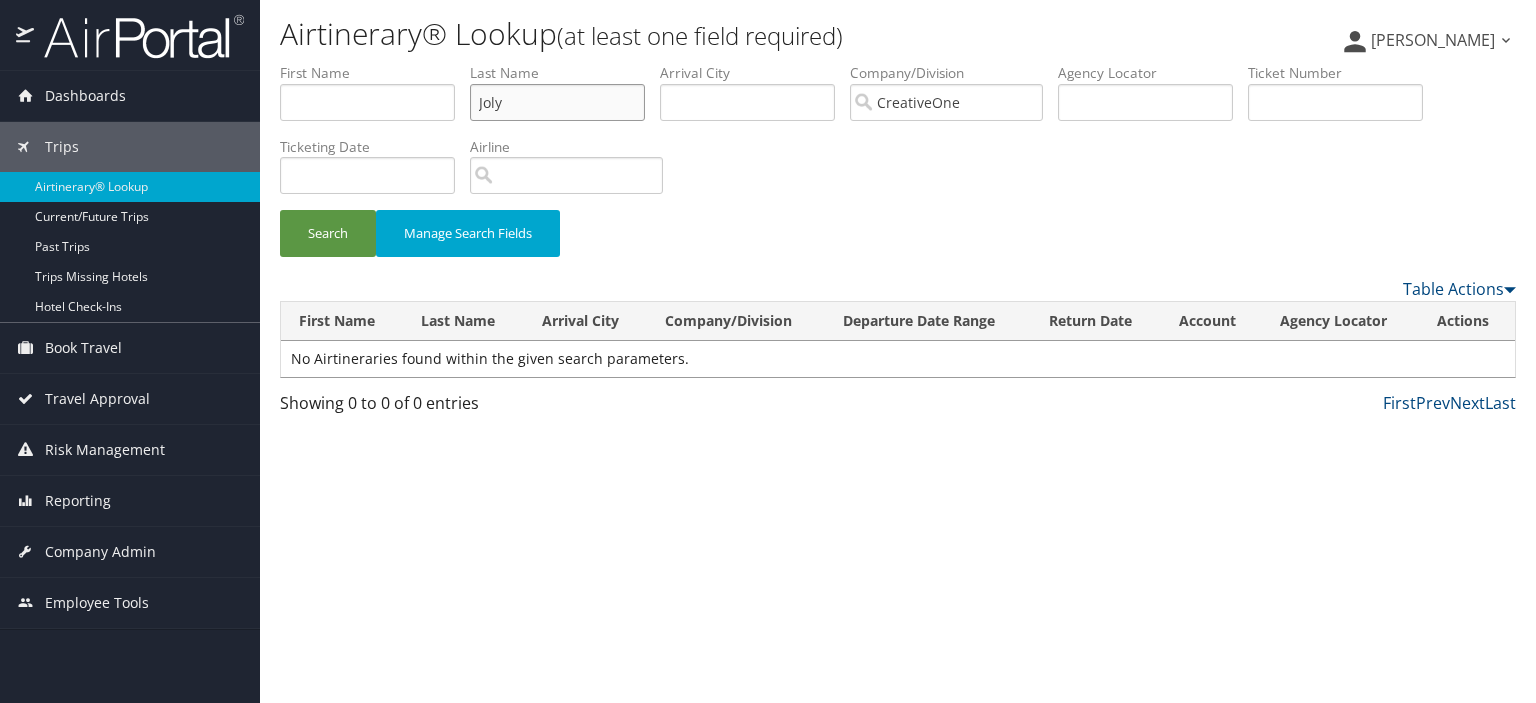 type on "Joly" 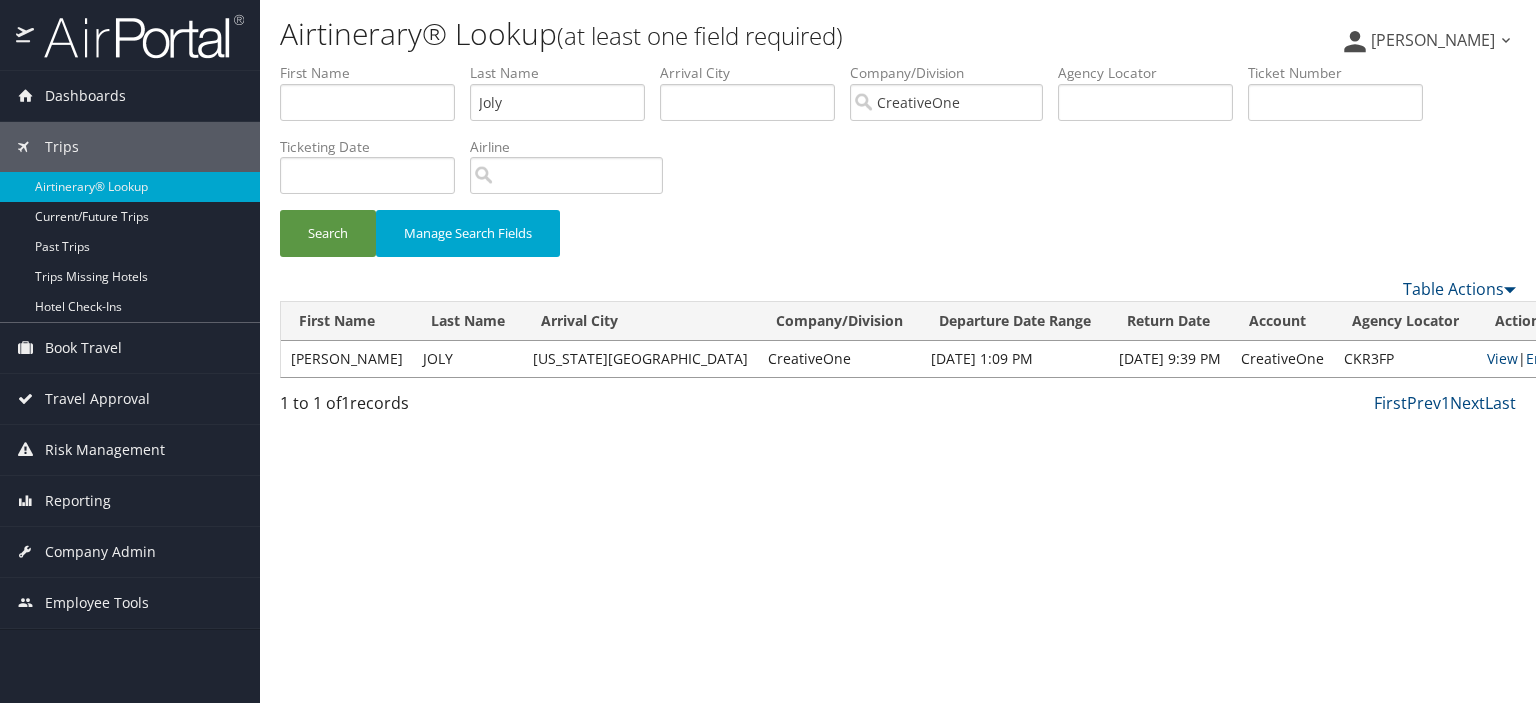 click on "Actions" at bounding box center [1525, 321] 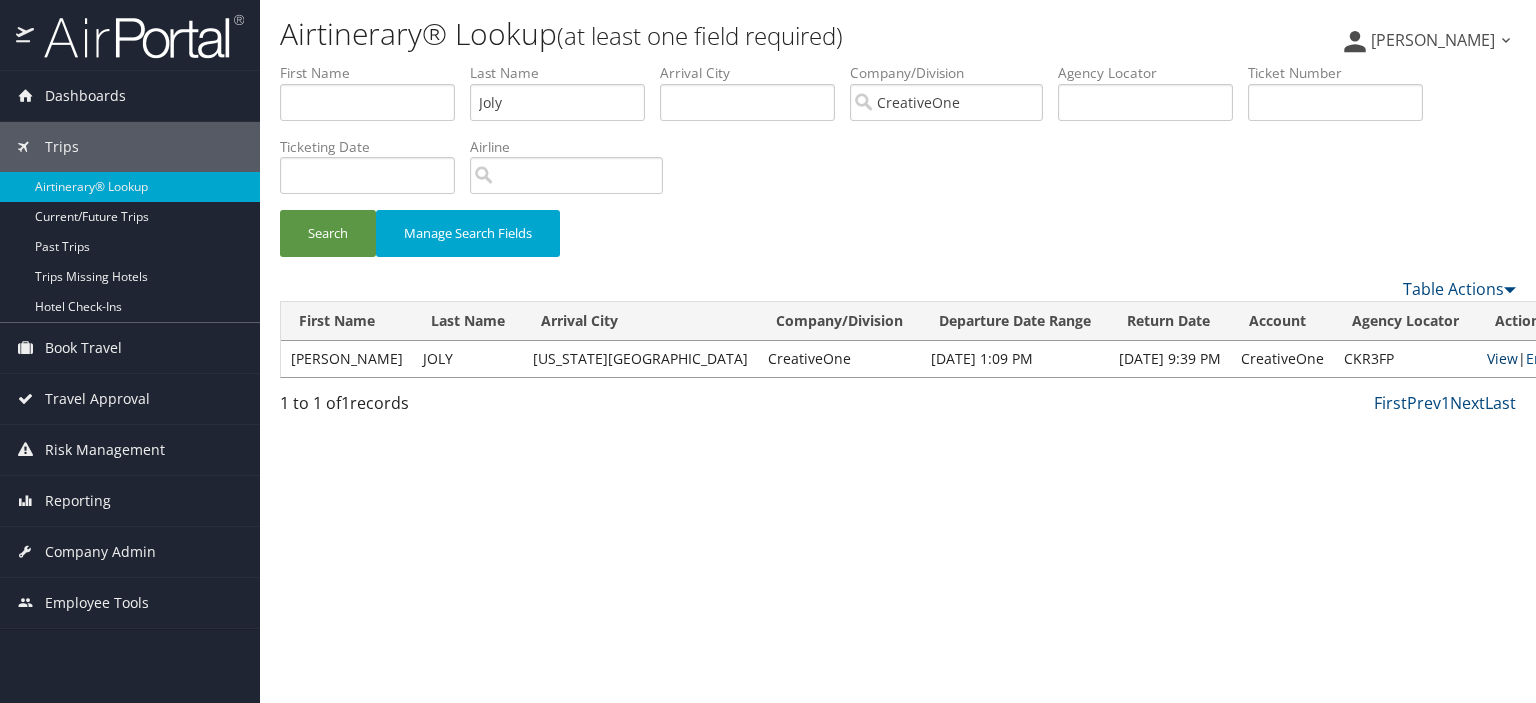 click on "View" at bounding box center [1502, 358] 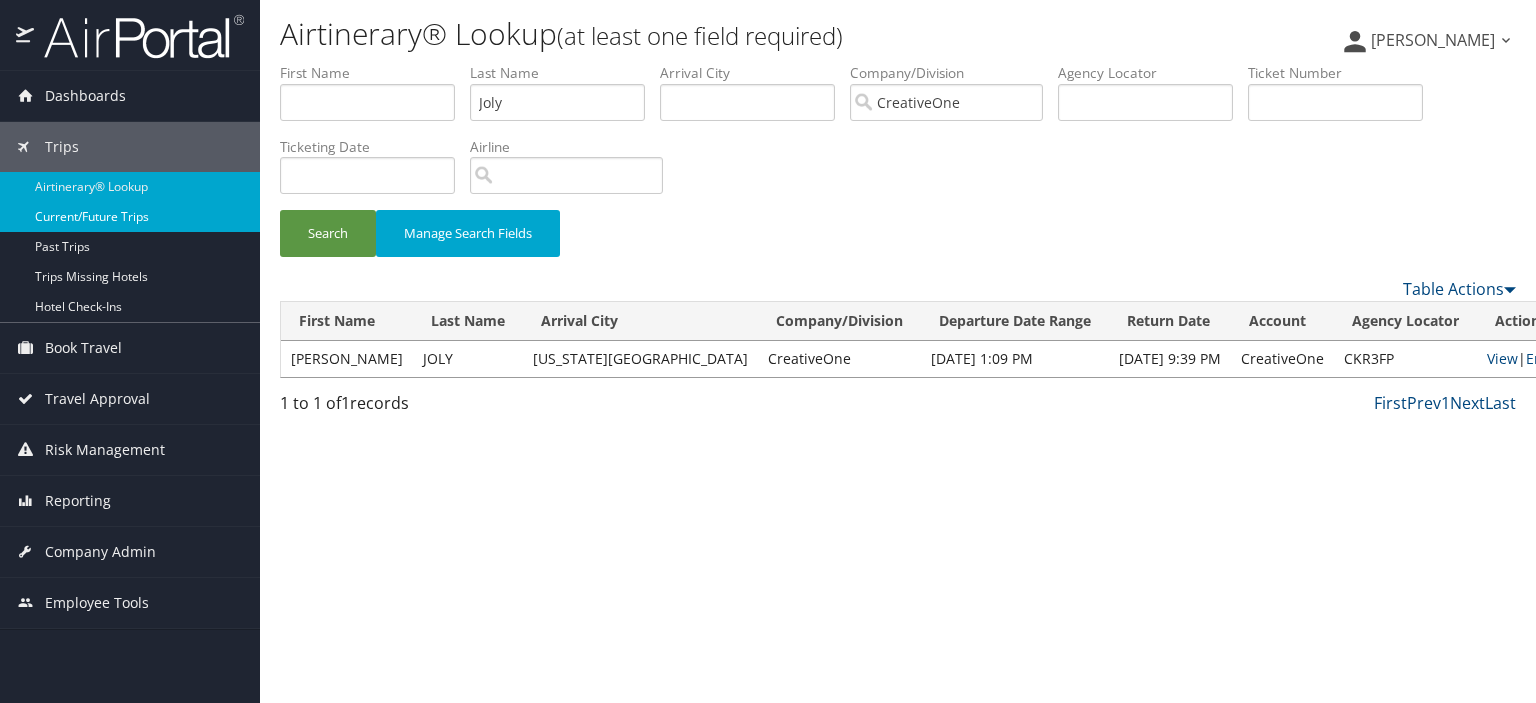 click on "Current/Future Trips" at bounding box center (130, 217) 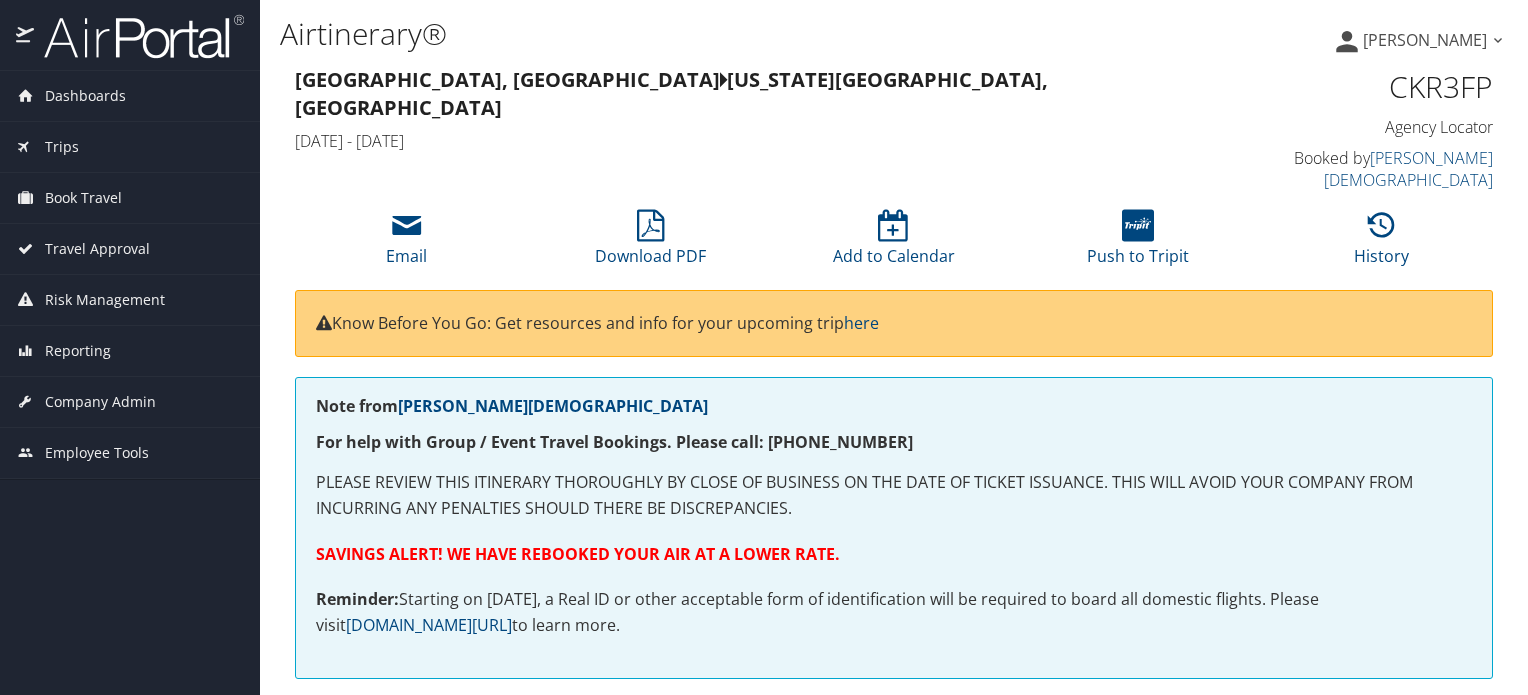 scroll, scrollTop: 0, scrollLeft: 0, axis: both 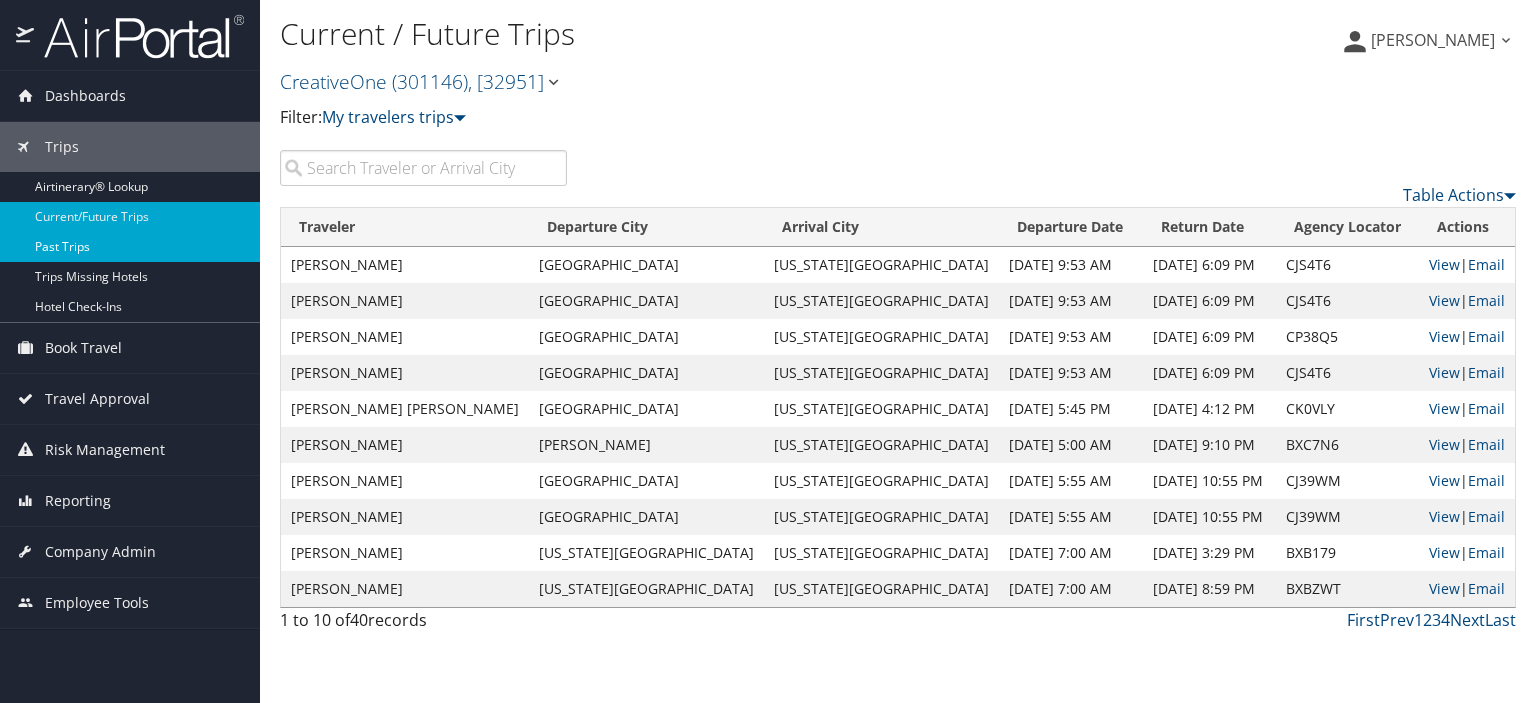 click on "Past Trips" at bounding box center [130, 247] 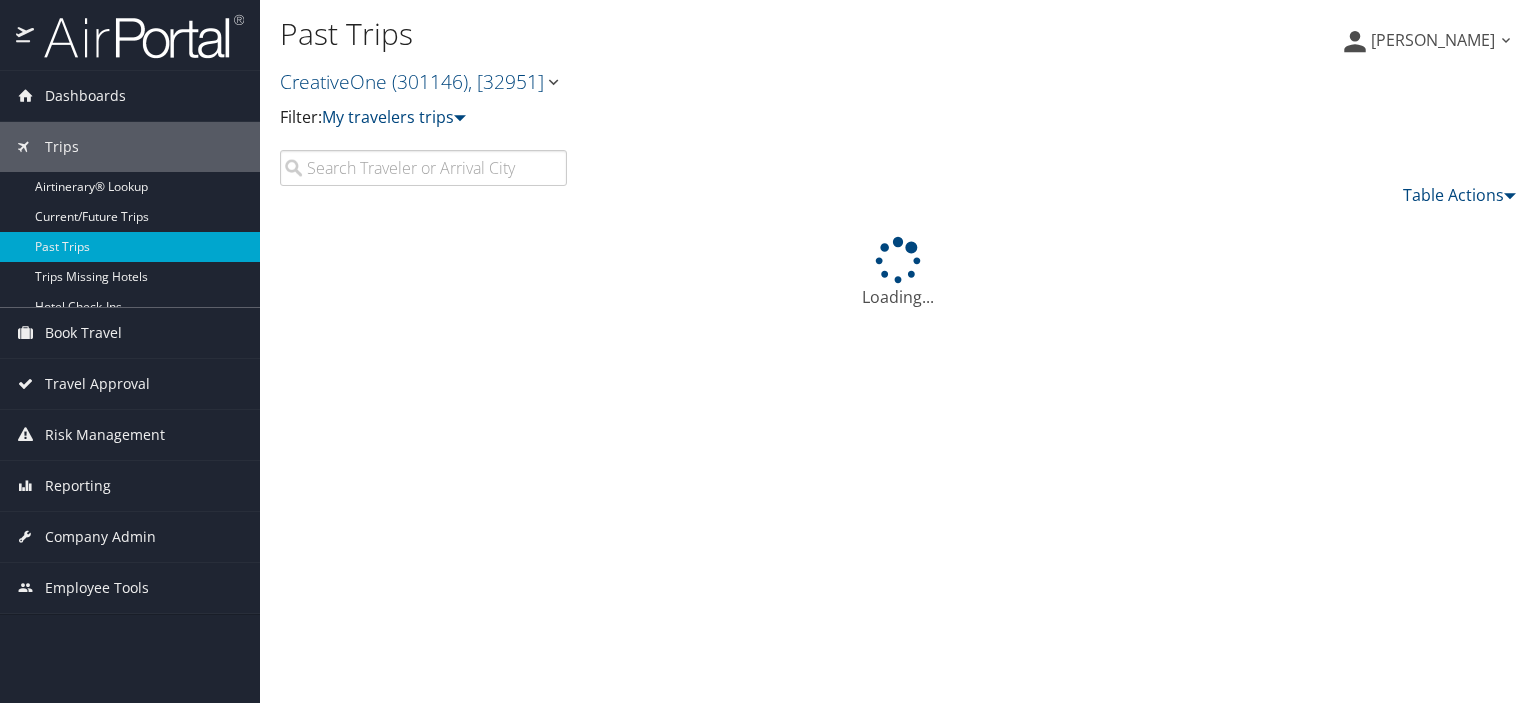 scroll, scrollTop: 0, scrollLeft: 0, axis: both 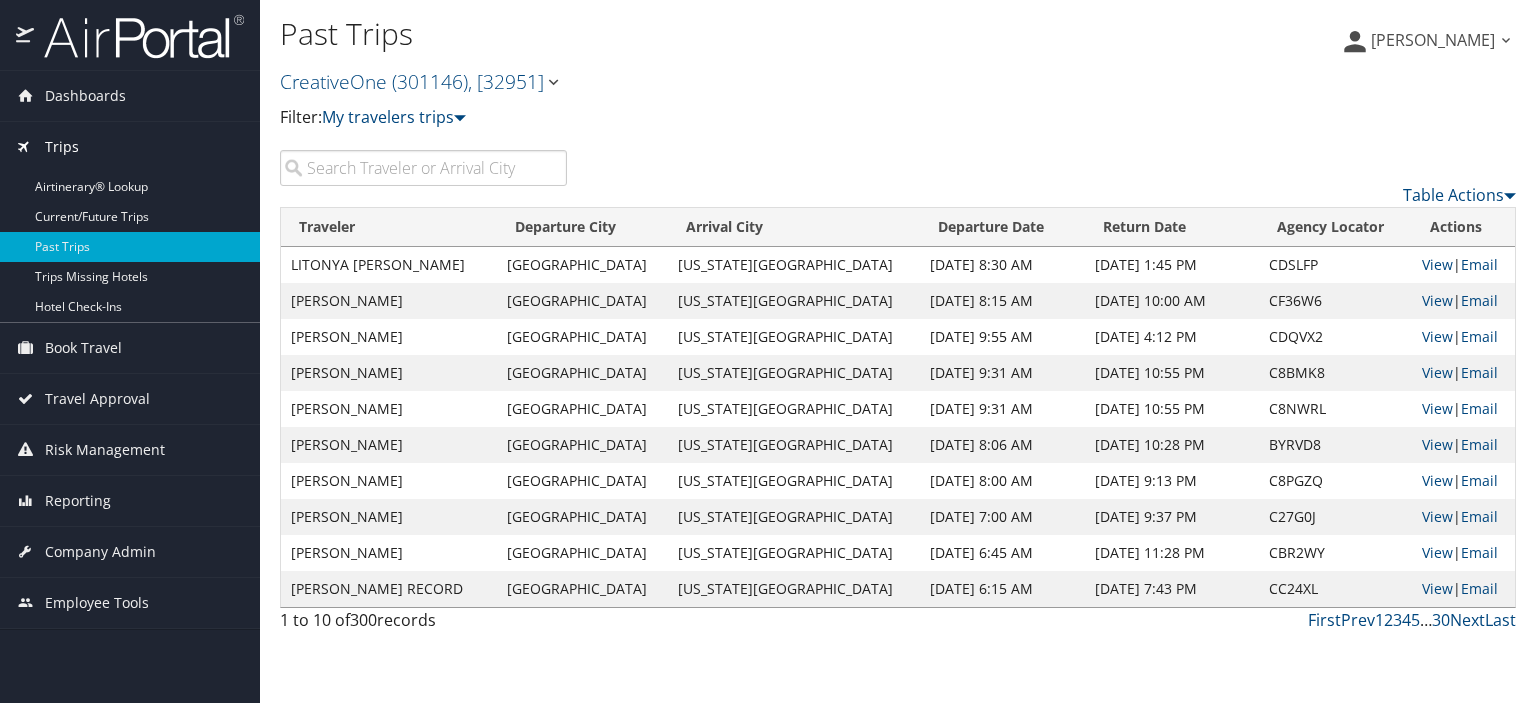 click on "Trips" at bounding box center (62, 147) 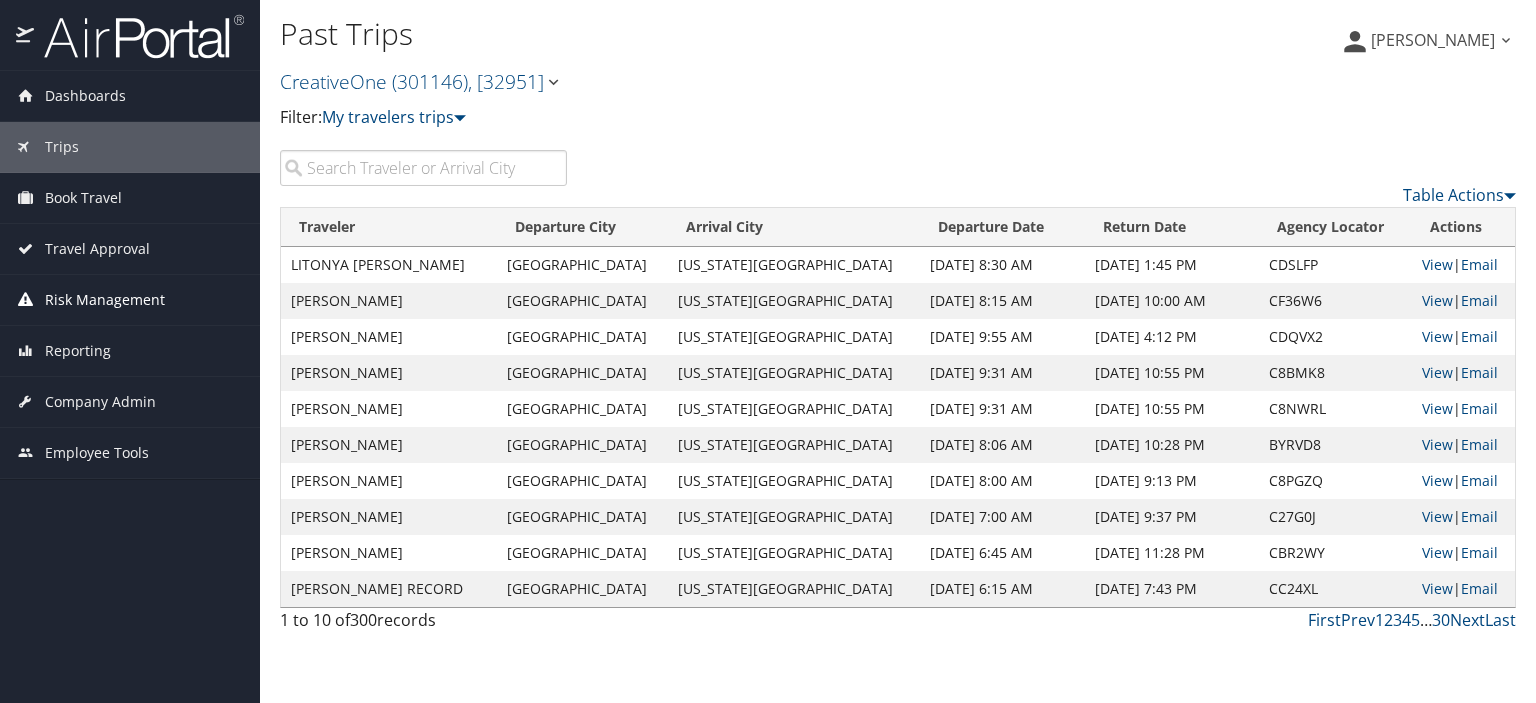 click on "Risk Management" at bounding box center [105, 300] 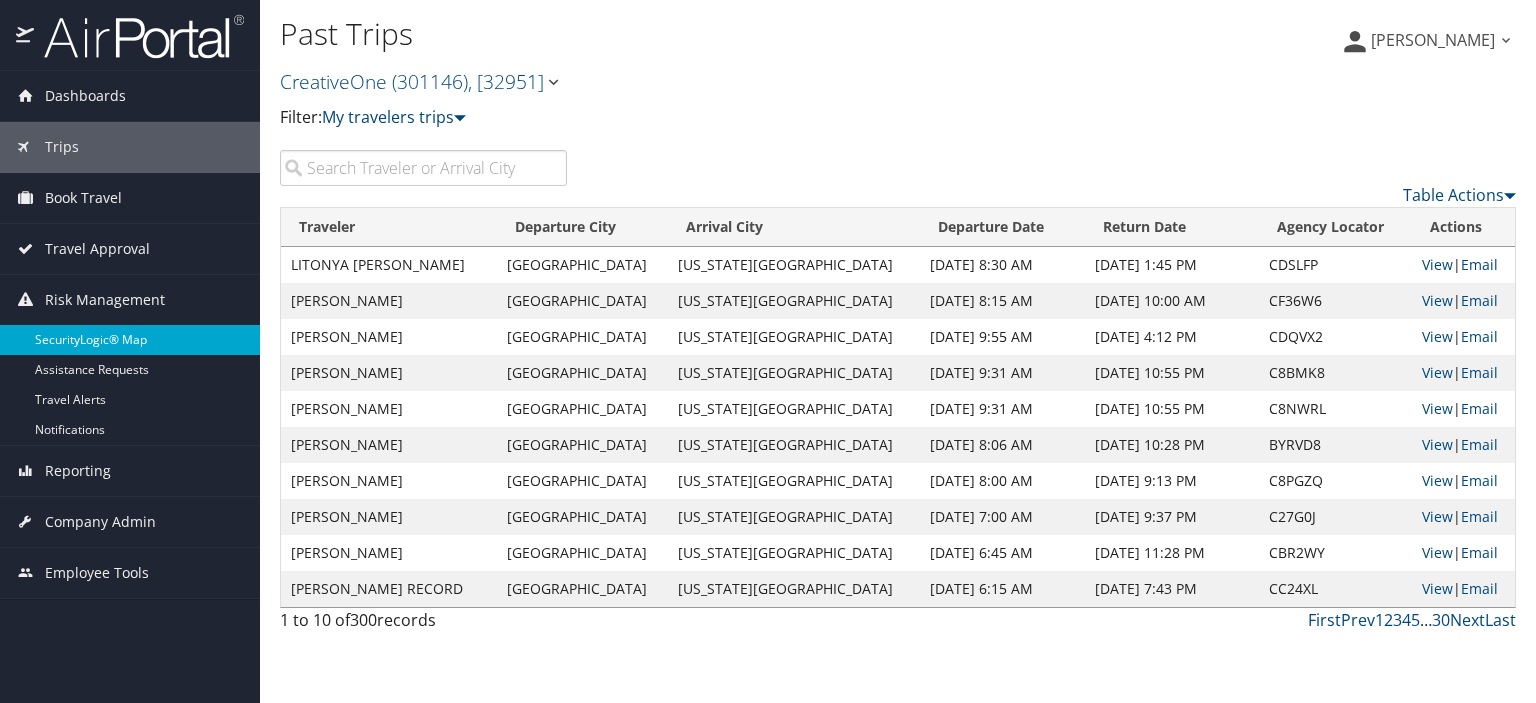 click on "SecurityLogic® Map" at bounding box center (130, 340) 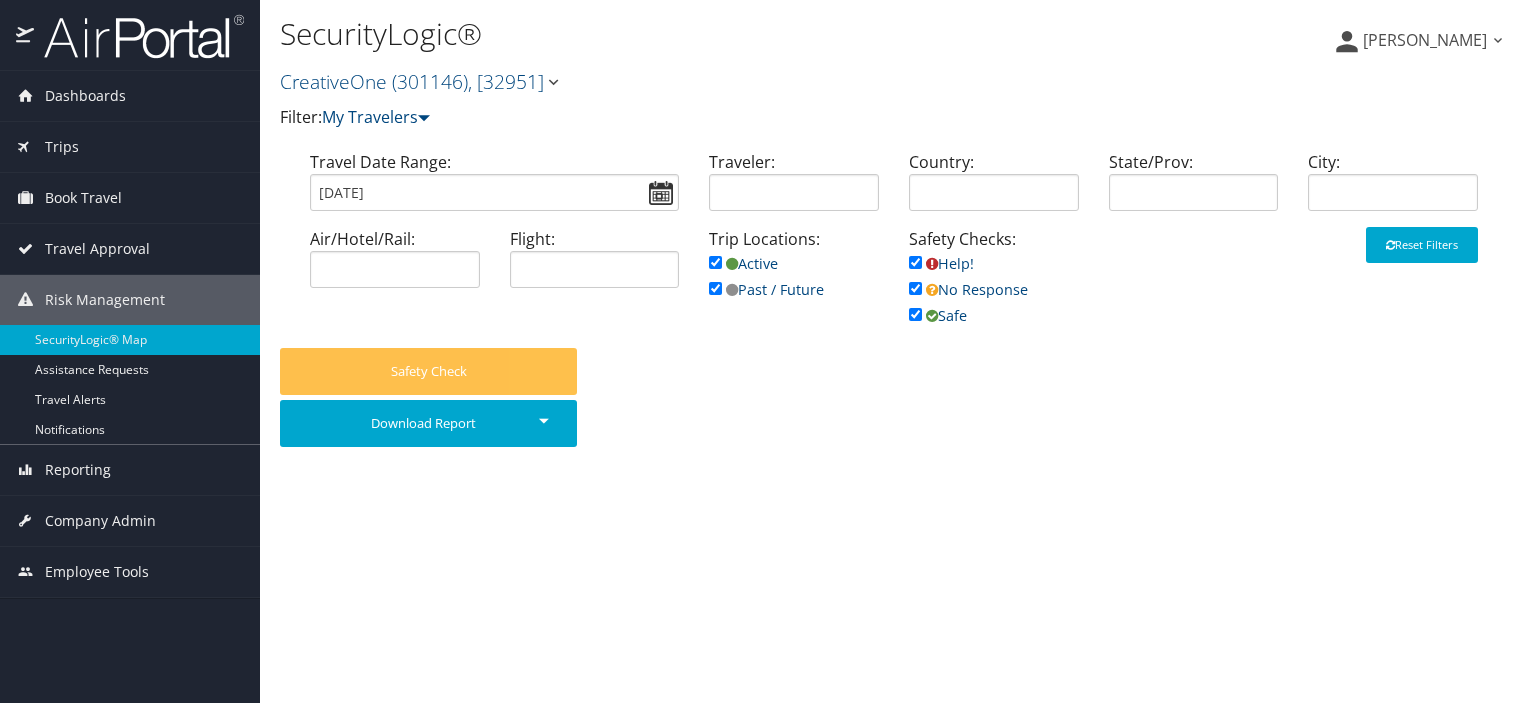 scroll, scrollTop: 0, scrollLeft: 0, axis: both 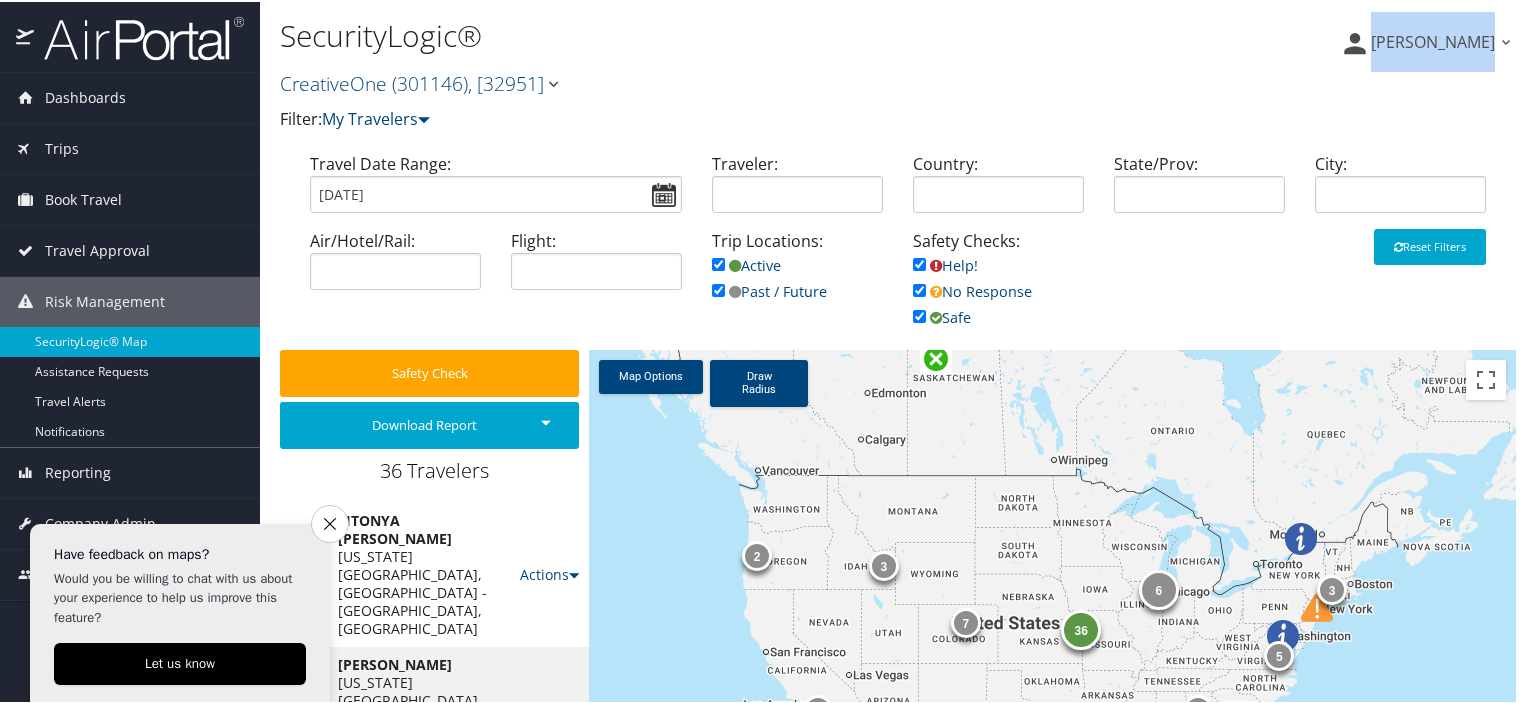 drag, startPoint x: 1526, startPoint y: 86, endPoint x: 1535, endPoint y: 159, distance: 73.552704 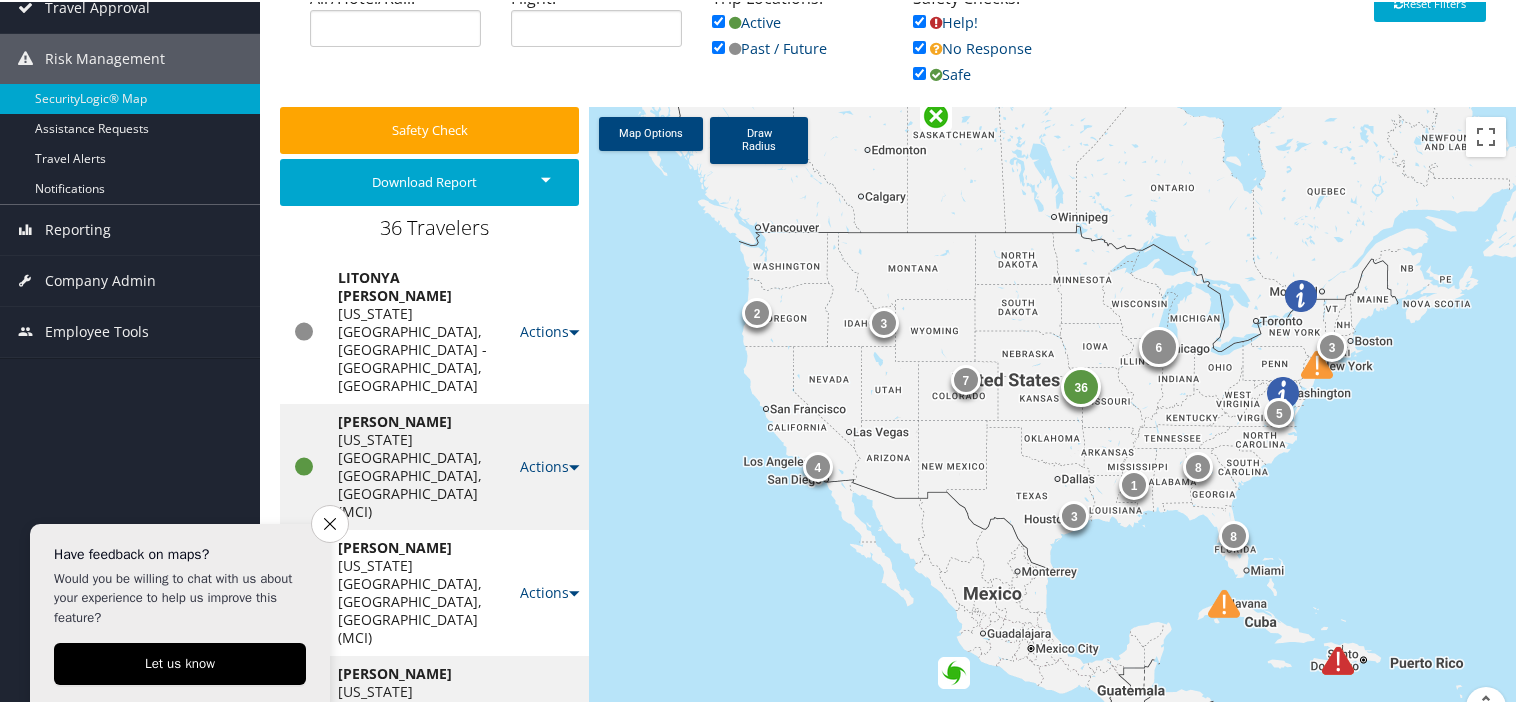 scroll, scrollTop: 288, scrollLeft: 0, axis: vertical 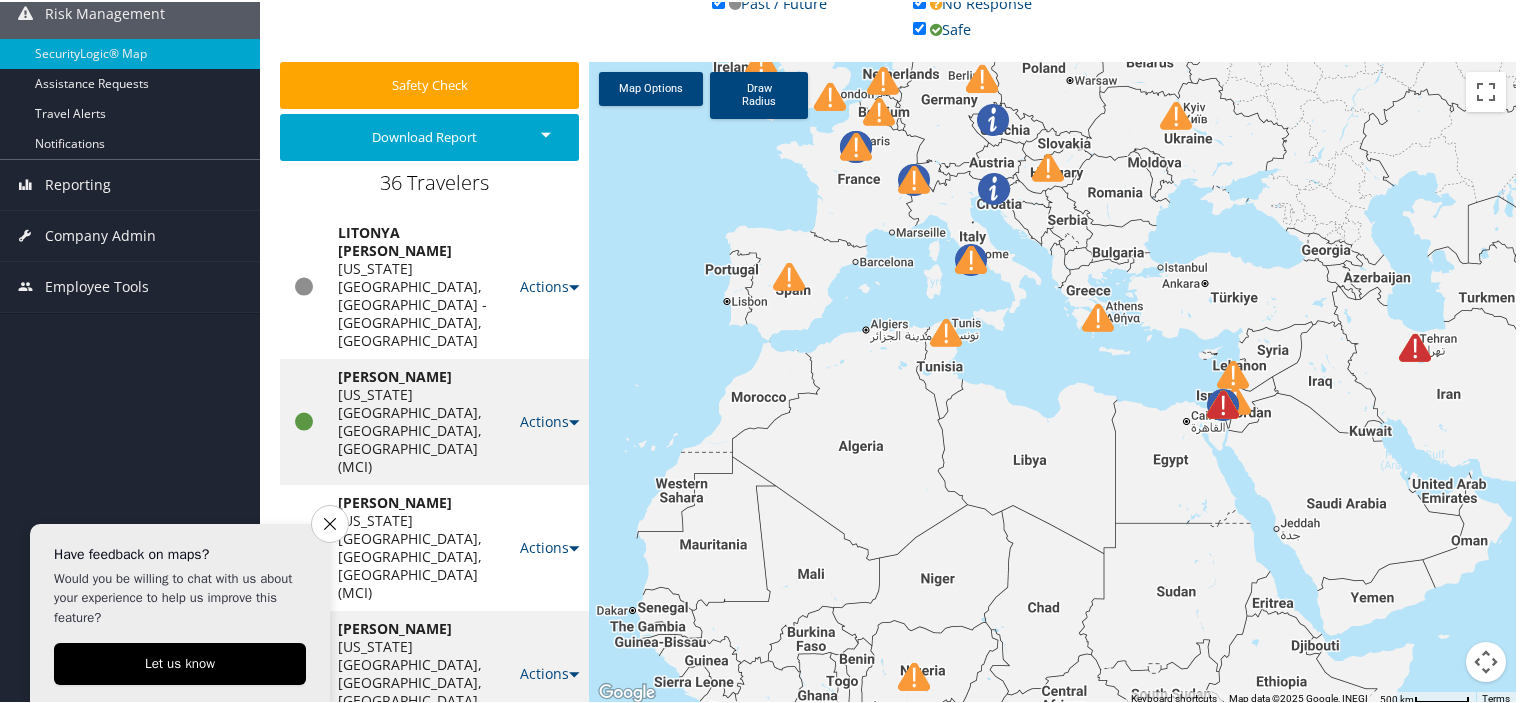 drag, startPoint x: 1333, startPoint y: 460, endPoint x: 0, endPoint y: 408, distance: 1334.0139 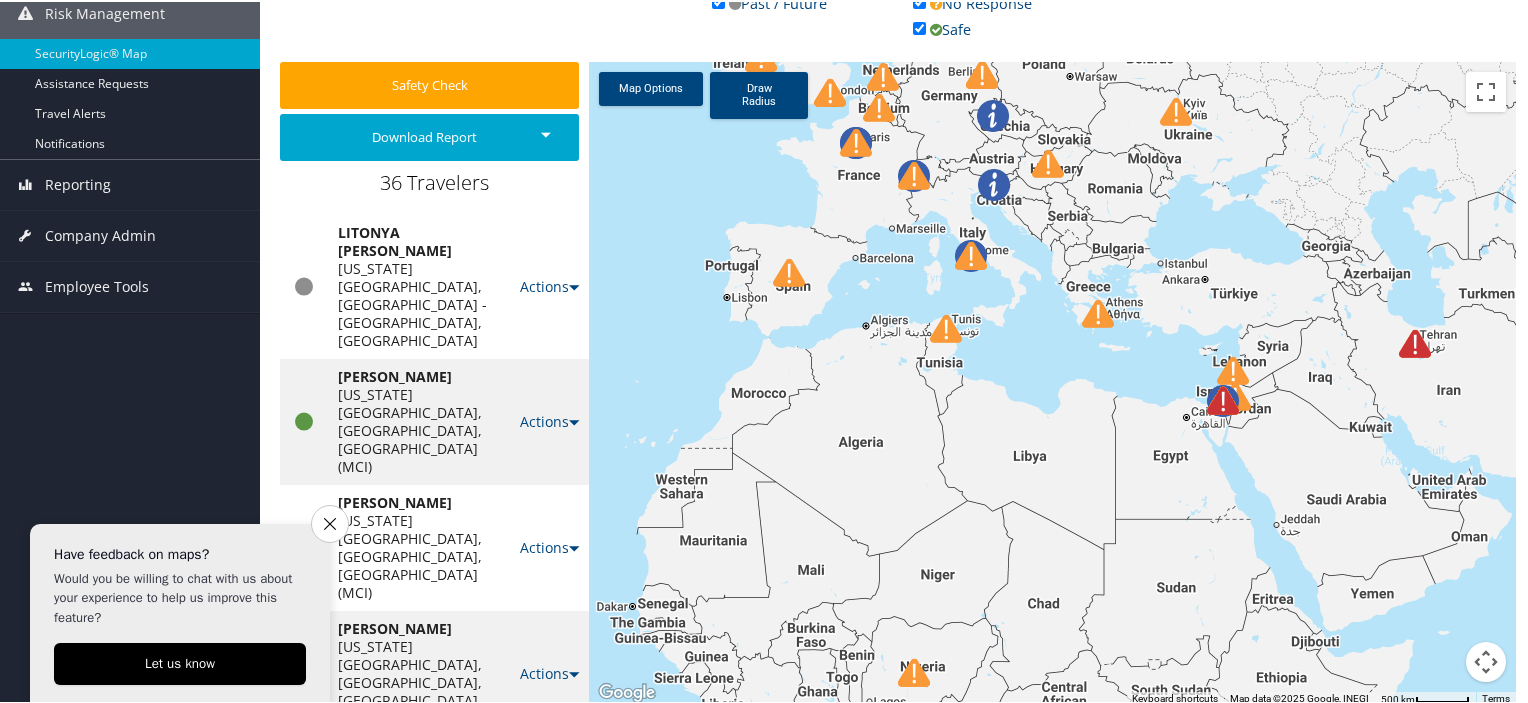 click on "To navigate, press the arrow keys. 36 7 3 2 8 5 6 3 3 8 4 1" at bounding box center (1052, 382) 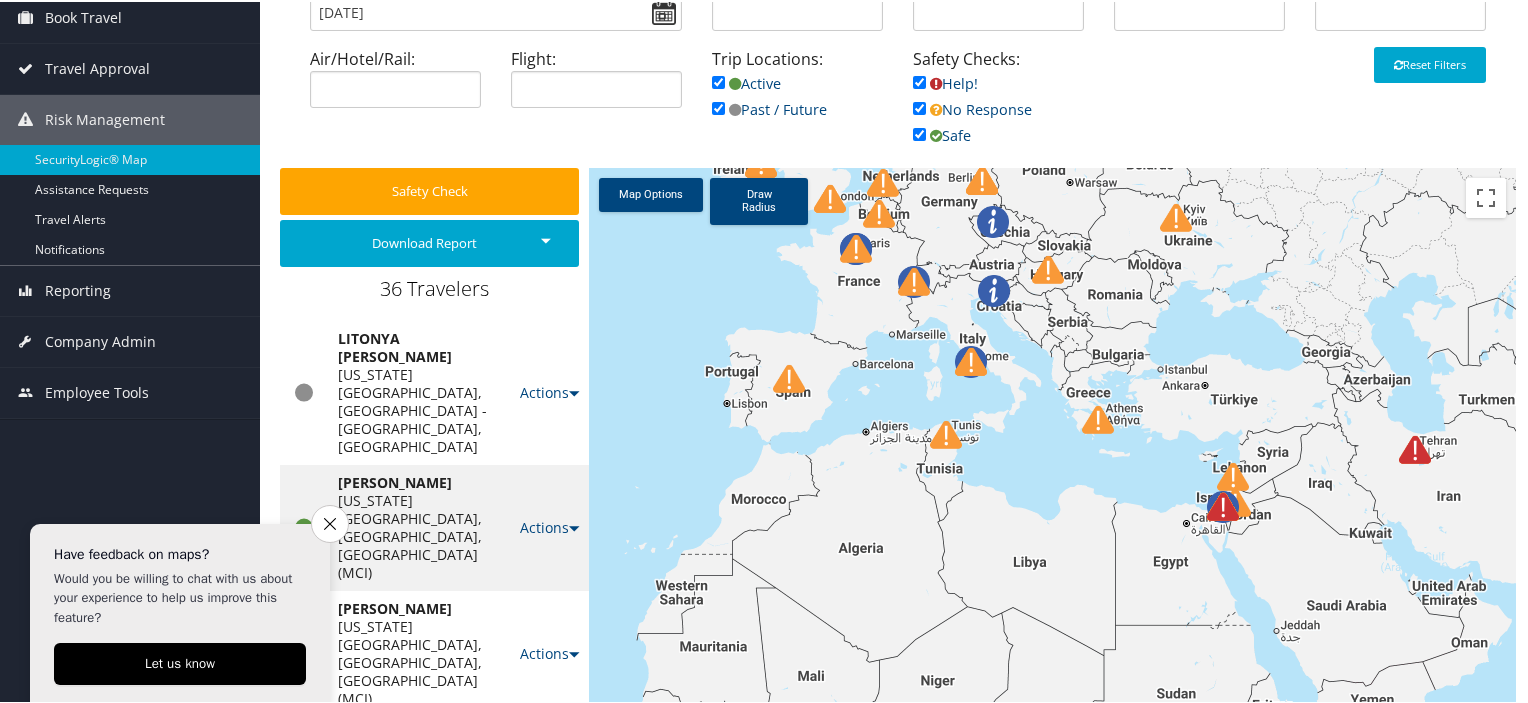 scroll, scrollTop: 180, scrollLeft: 0, axis: vertical 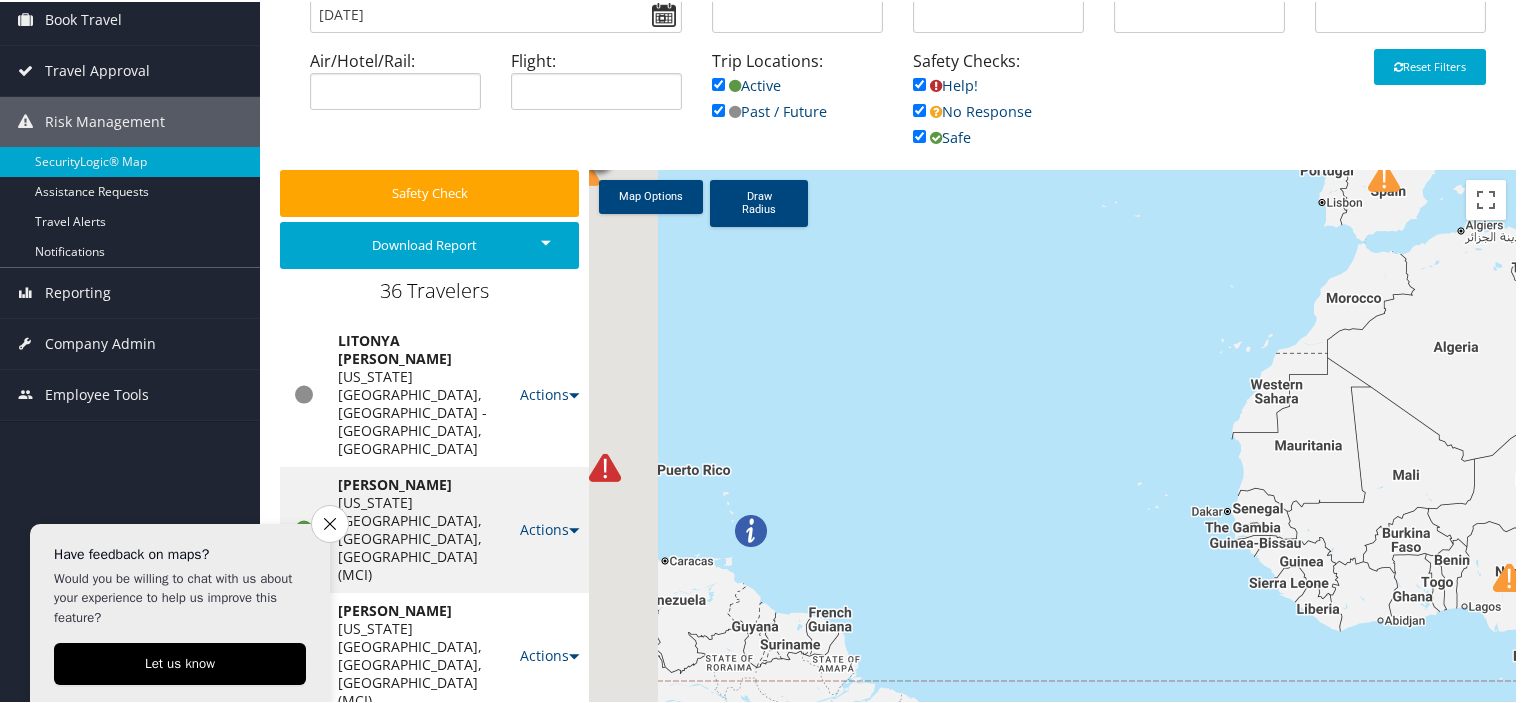 drag, startPoint x: 862, startPoint y: 380, endPoint x: 1535, endPoint y: 110, distance: 725.1407 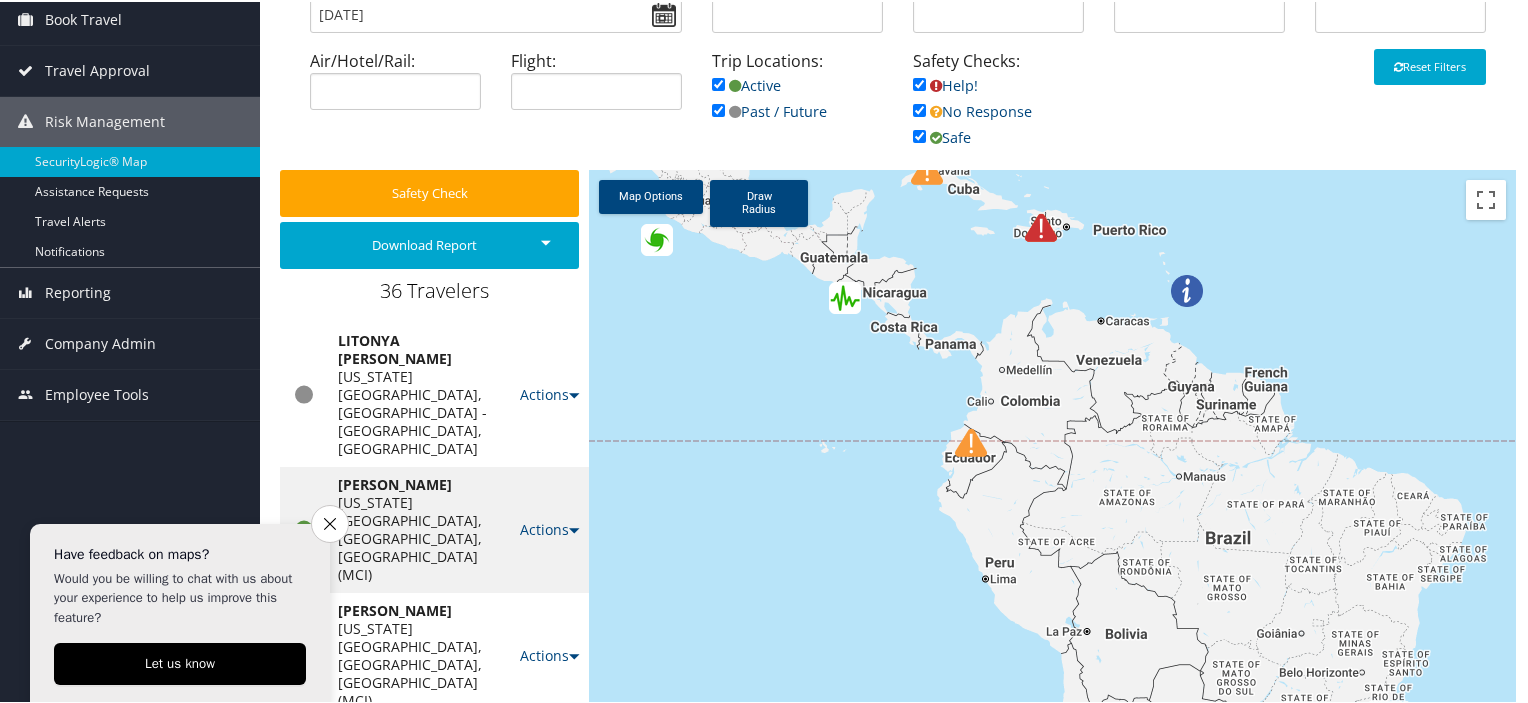 drag, startPoint x: 1045, startPoint y: 309, endPoint x: 1390, endPoint y: 166, distance: 373.4622 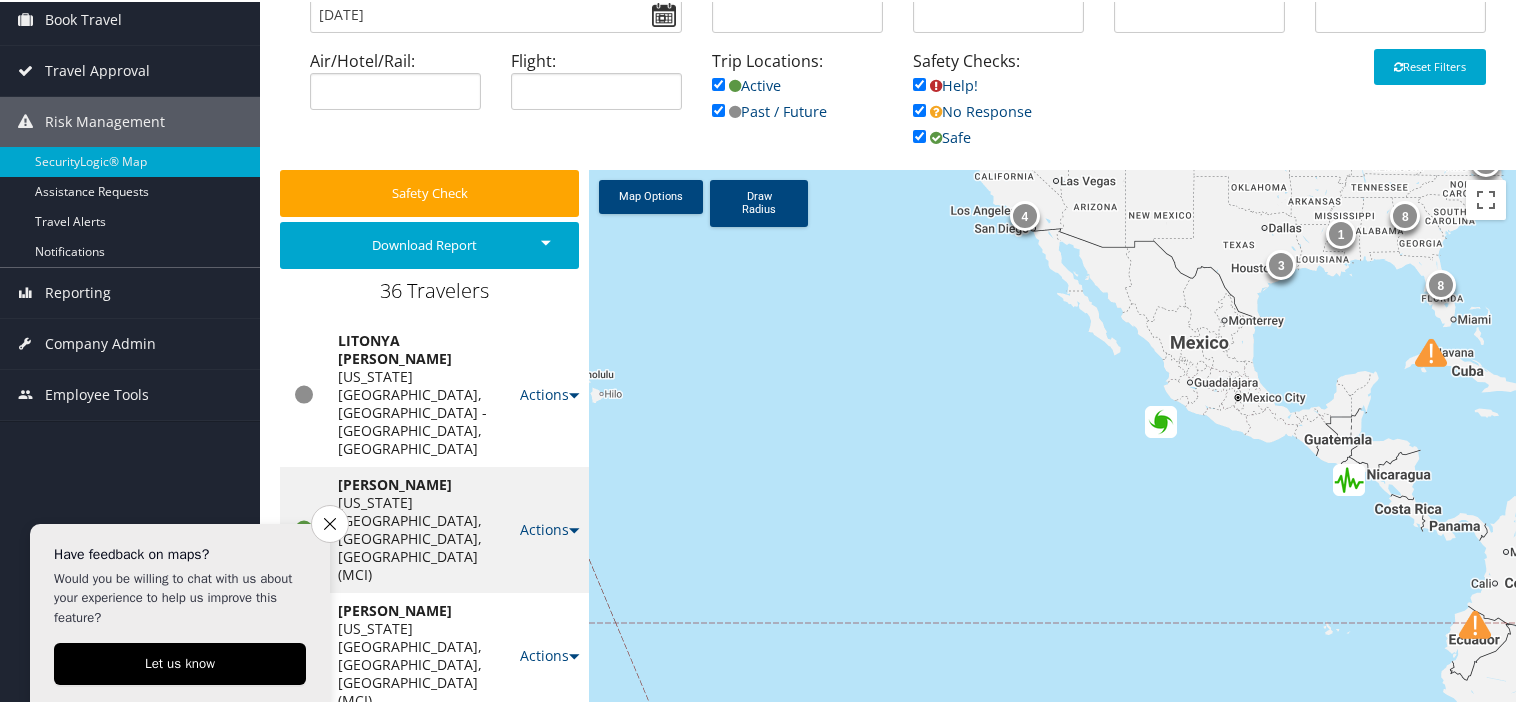 drag, startPoint x: 756, startPoint y: 423, endPoint x: 1247, endPoint y: 683, distance: 555.5907 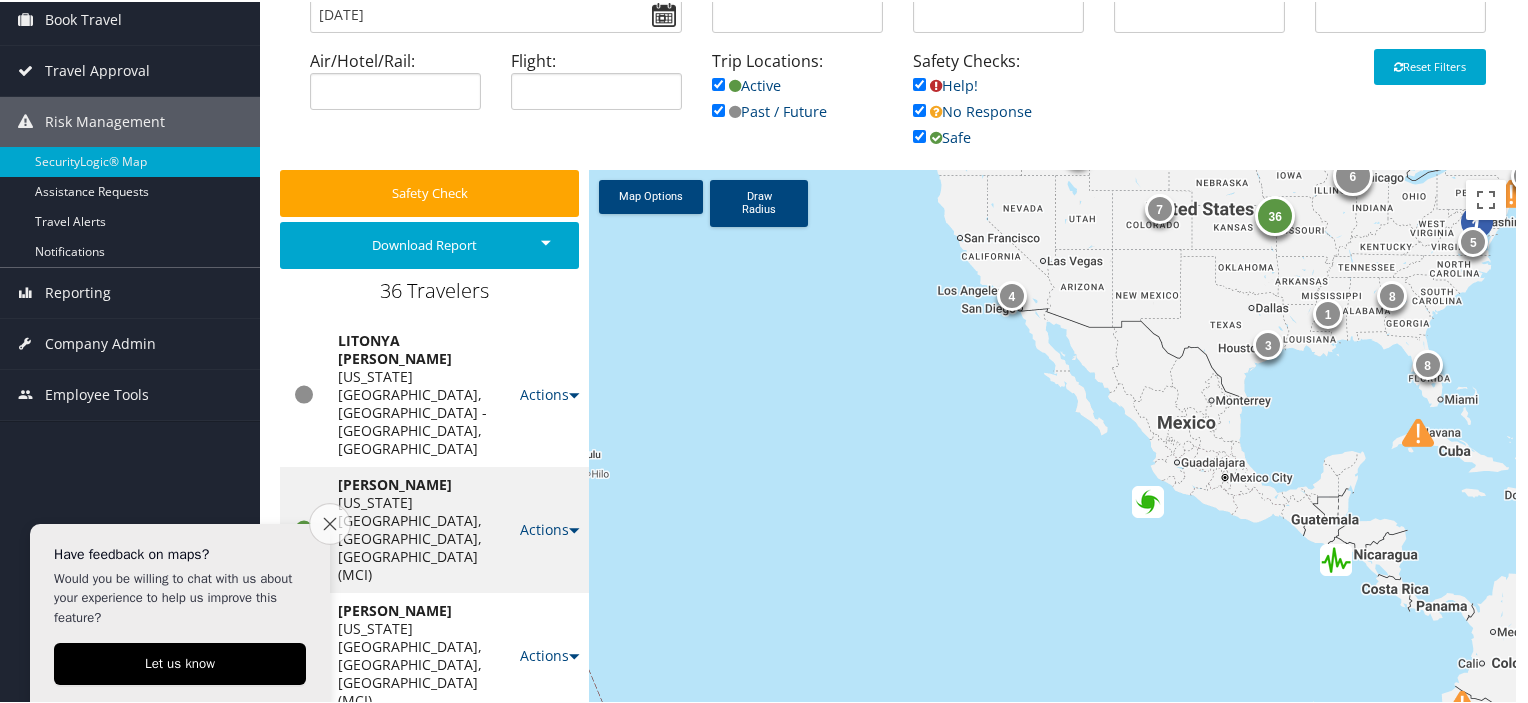 click on "Close survey" at bounding box center [330, 522] 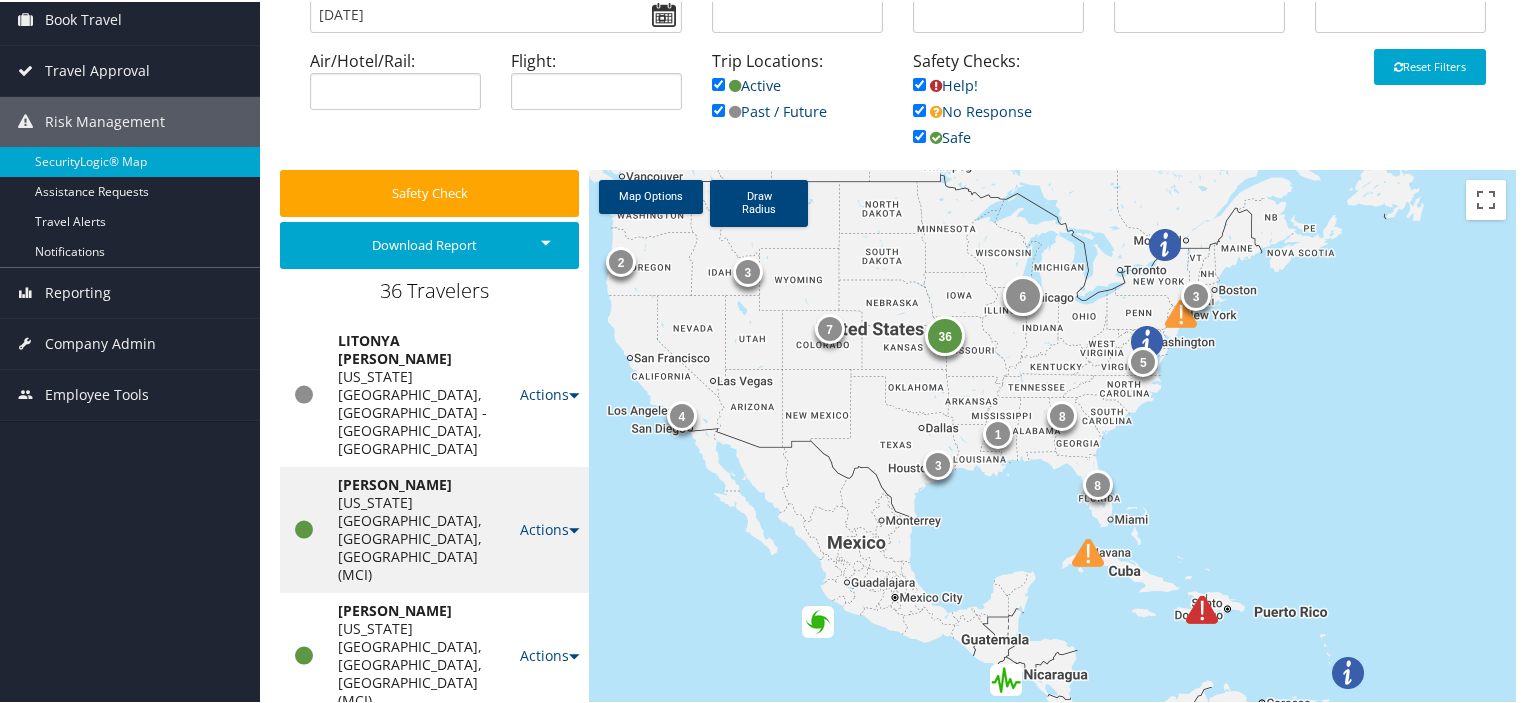 drag, startPoint x: 1480, startPoint y: 331, endPoint x: 1150, endPoint y: 451, distance: 351.141 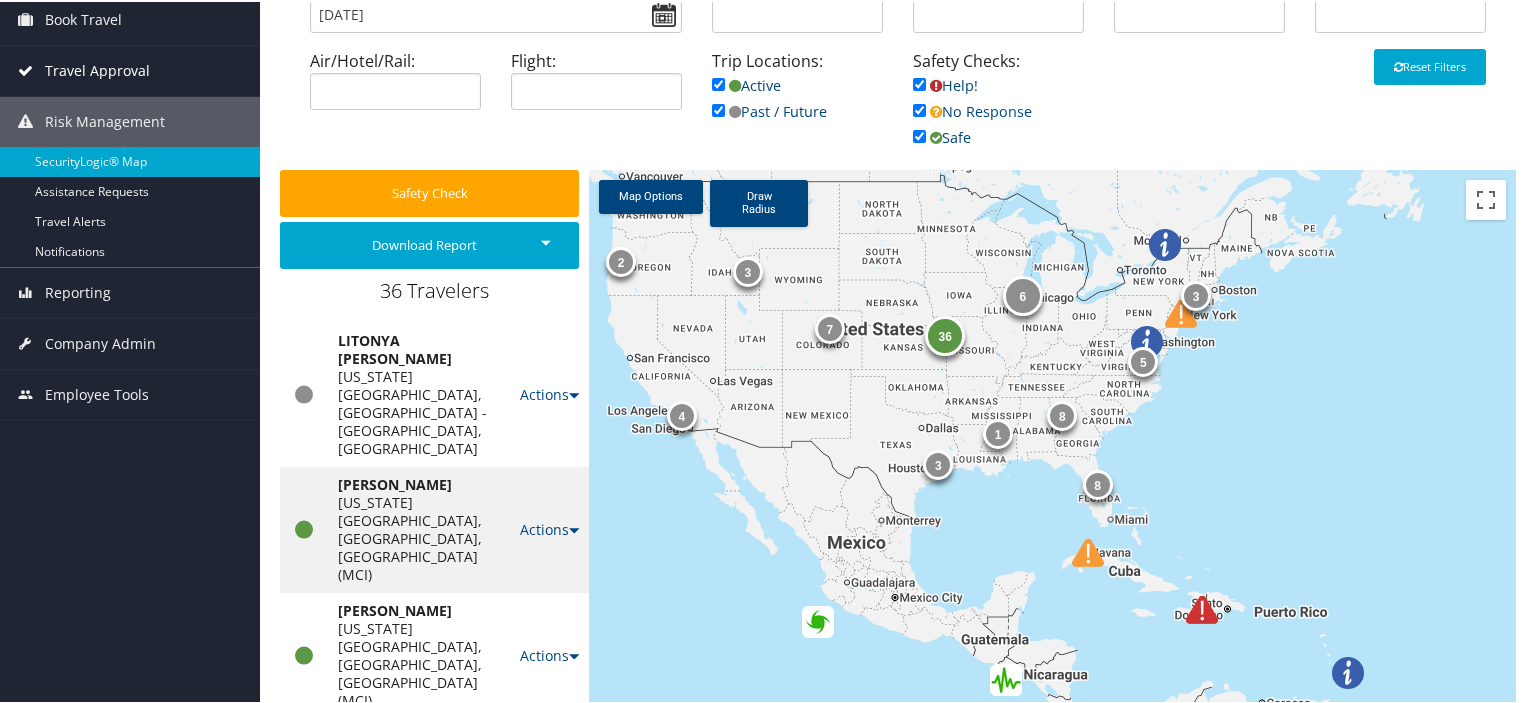 click on "Travel Approval" at bounding box center (97, 69) 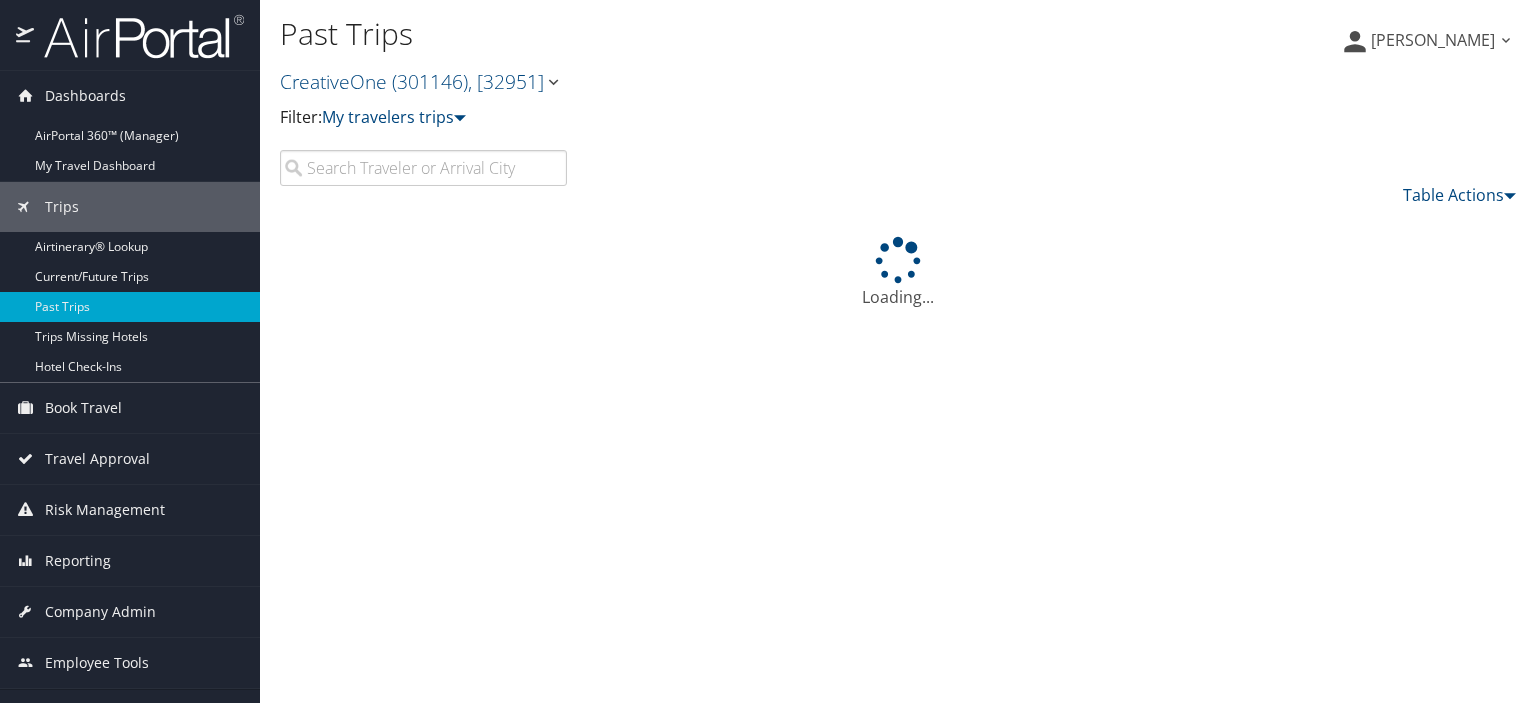 scroll, scrollTop: 0, scrollLeft: 0, axis: both 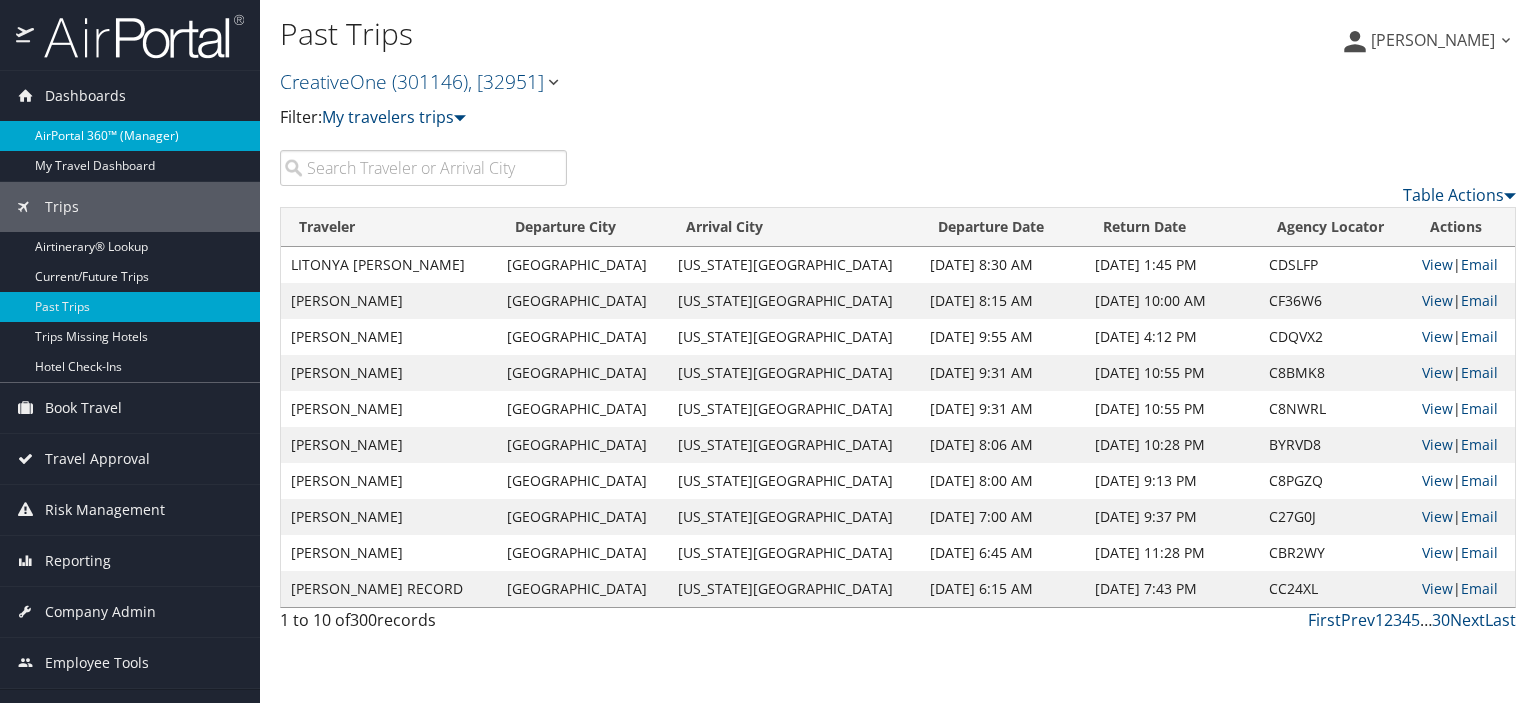 click on "AirPortal 360™ (Manager)" at bounding box center (130, 136) 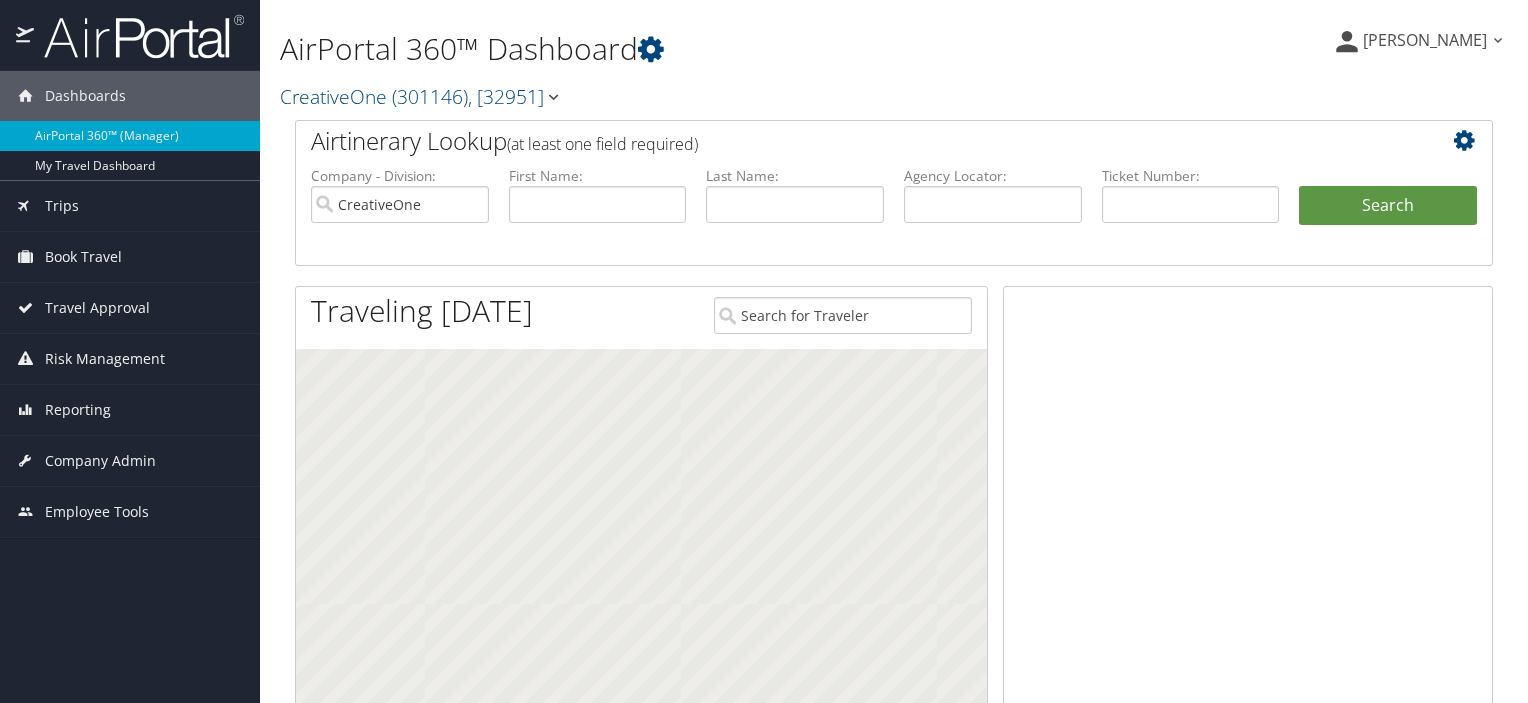 scroll, scrollTop: 0, scrollLeft: 0, axis: both 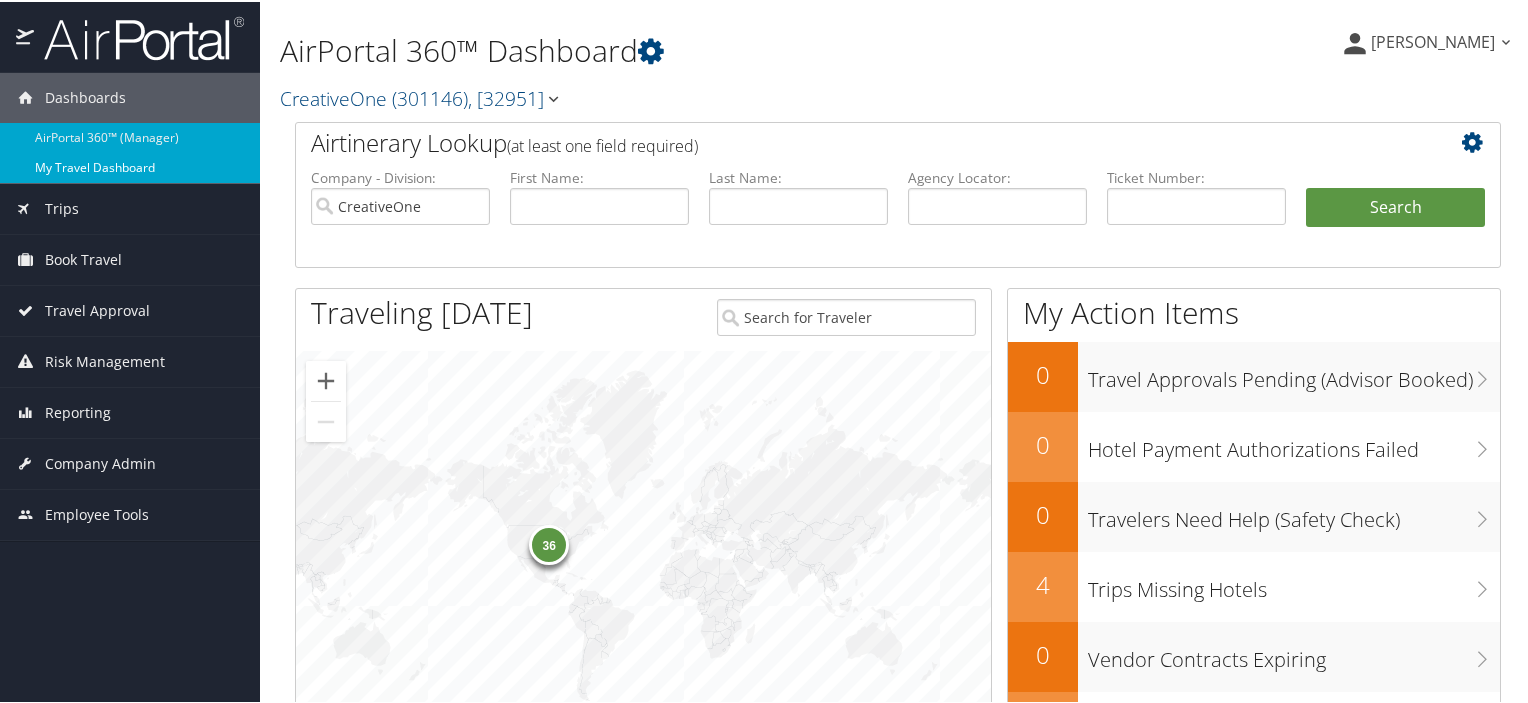 click on "My Travel Dashboard" at bounding box center (130, 166) 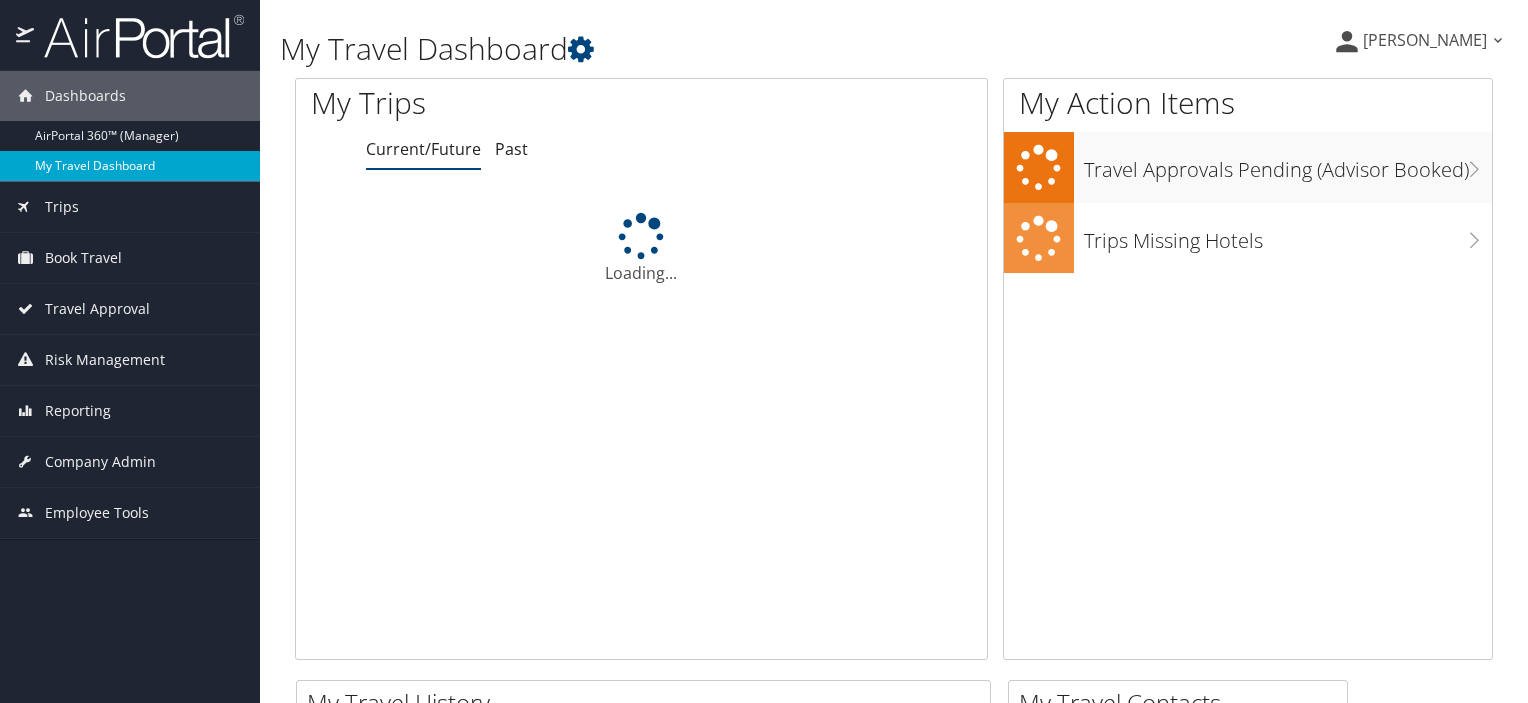 scroll, scrollTop: 0, scrollLeft: 0, axis: both 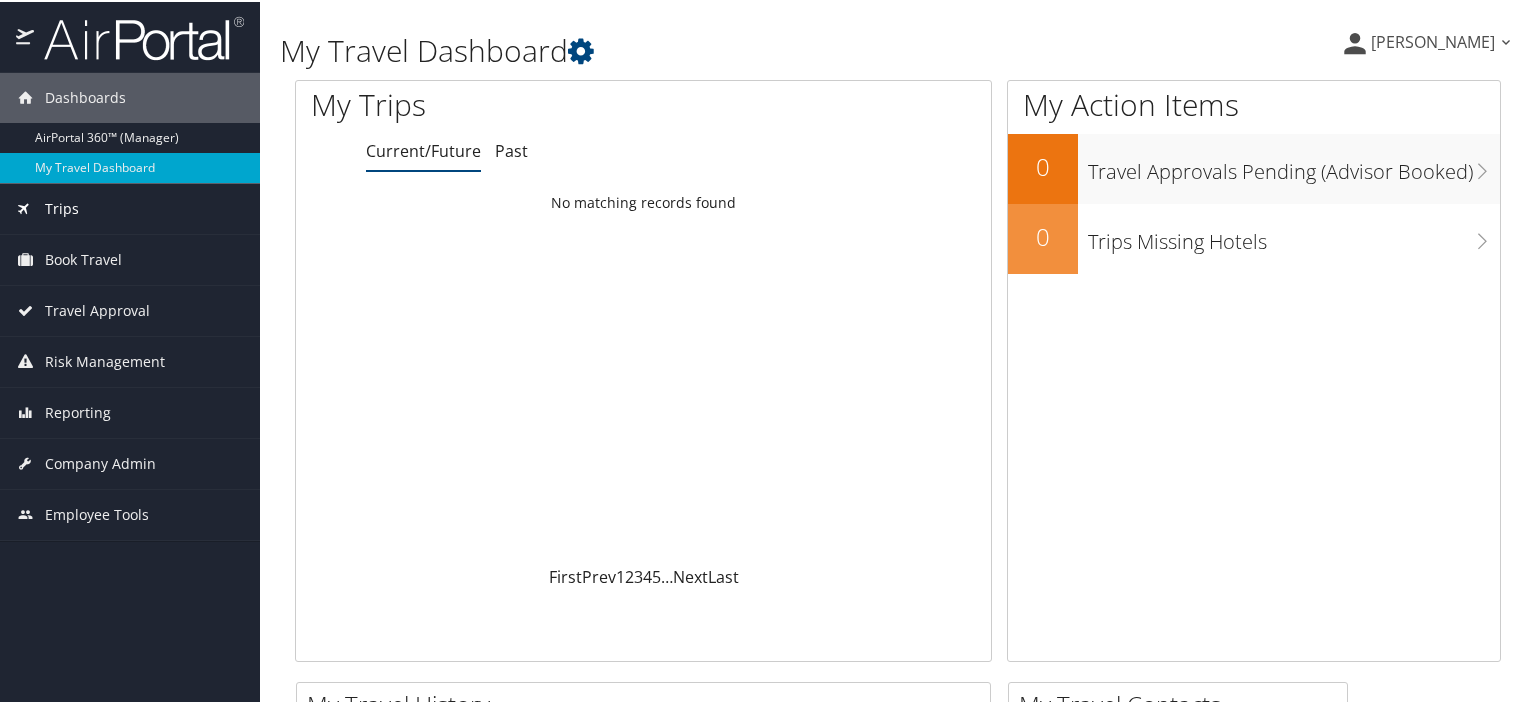 click on "Trips" at bounding box center (62, 207) 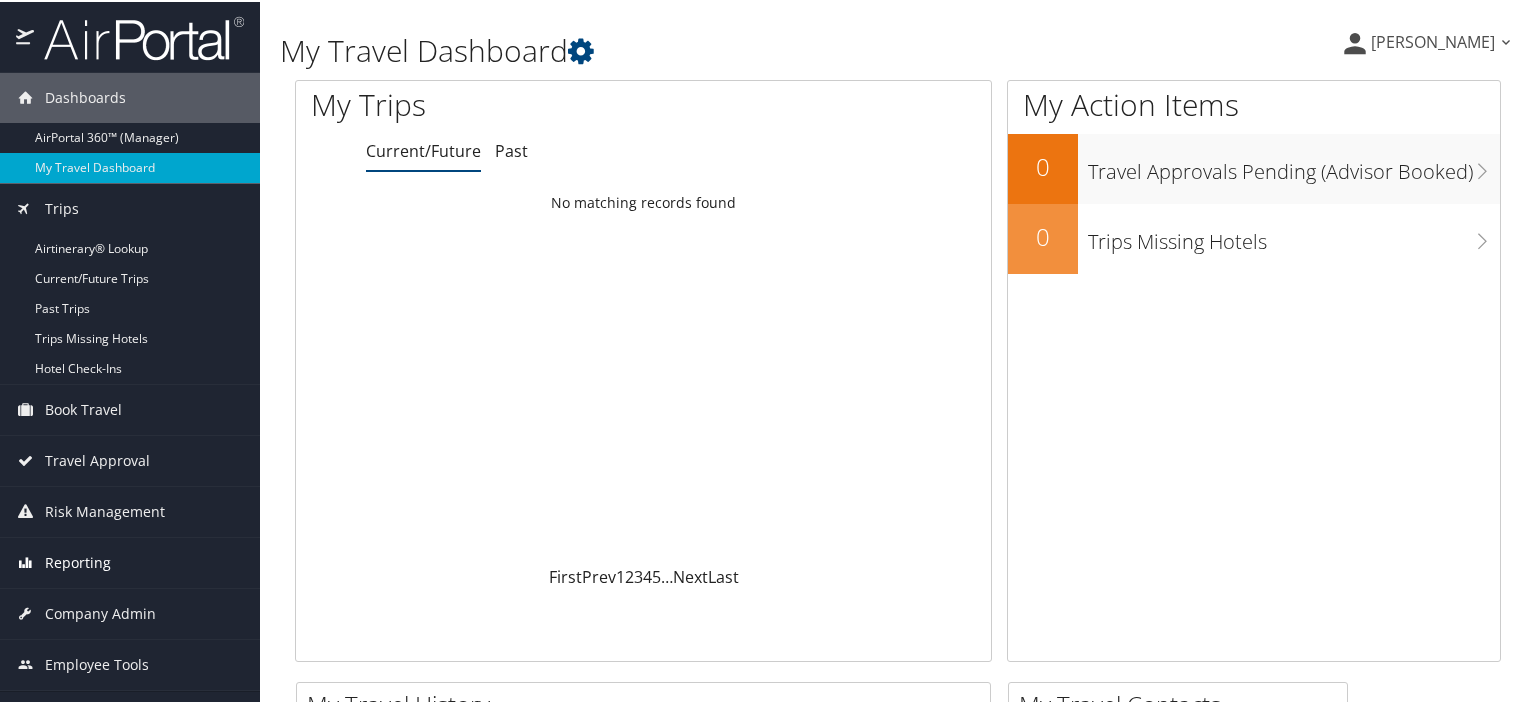 click on "Reporting" at bounding box center [78, 561] 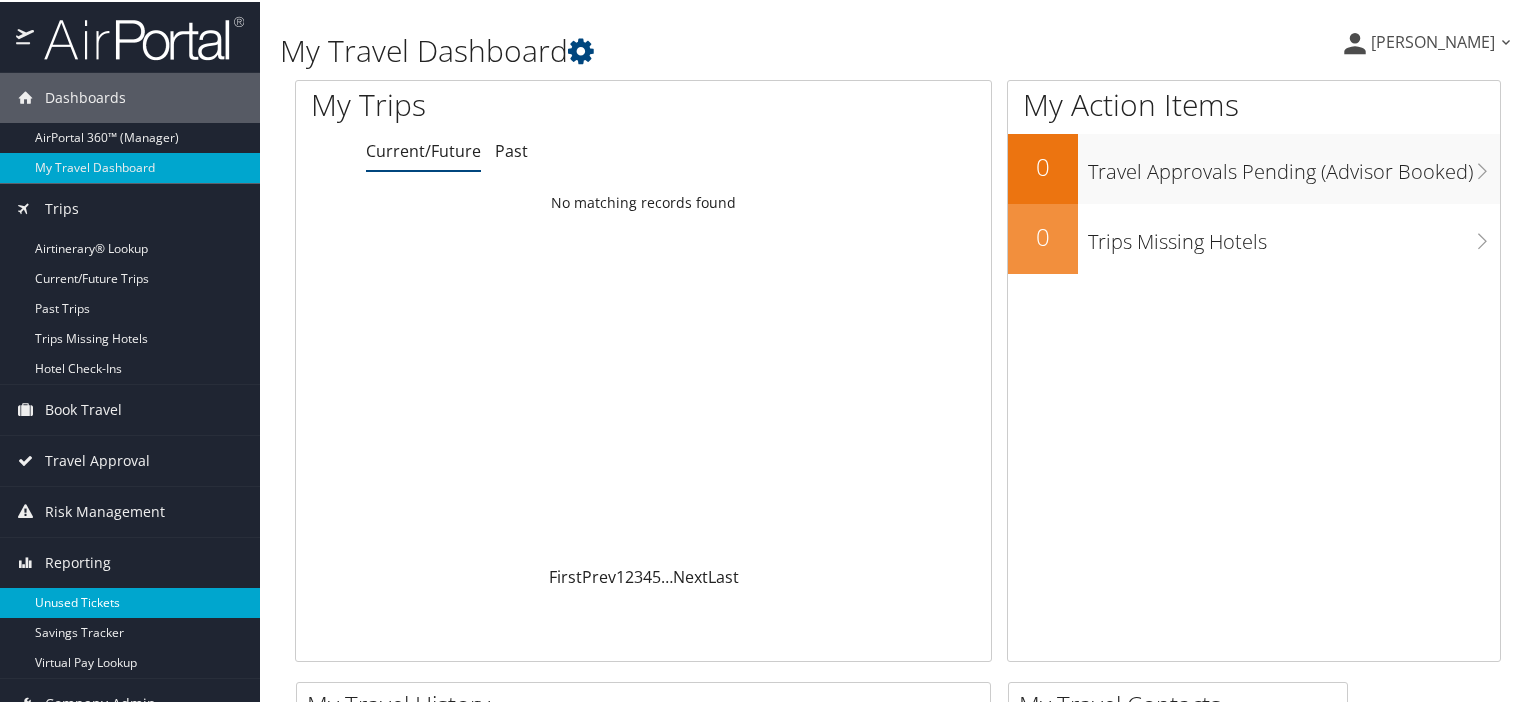 click on "Unused Tickets" at bounding box center (130, 601) 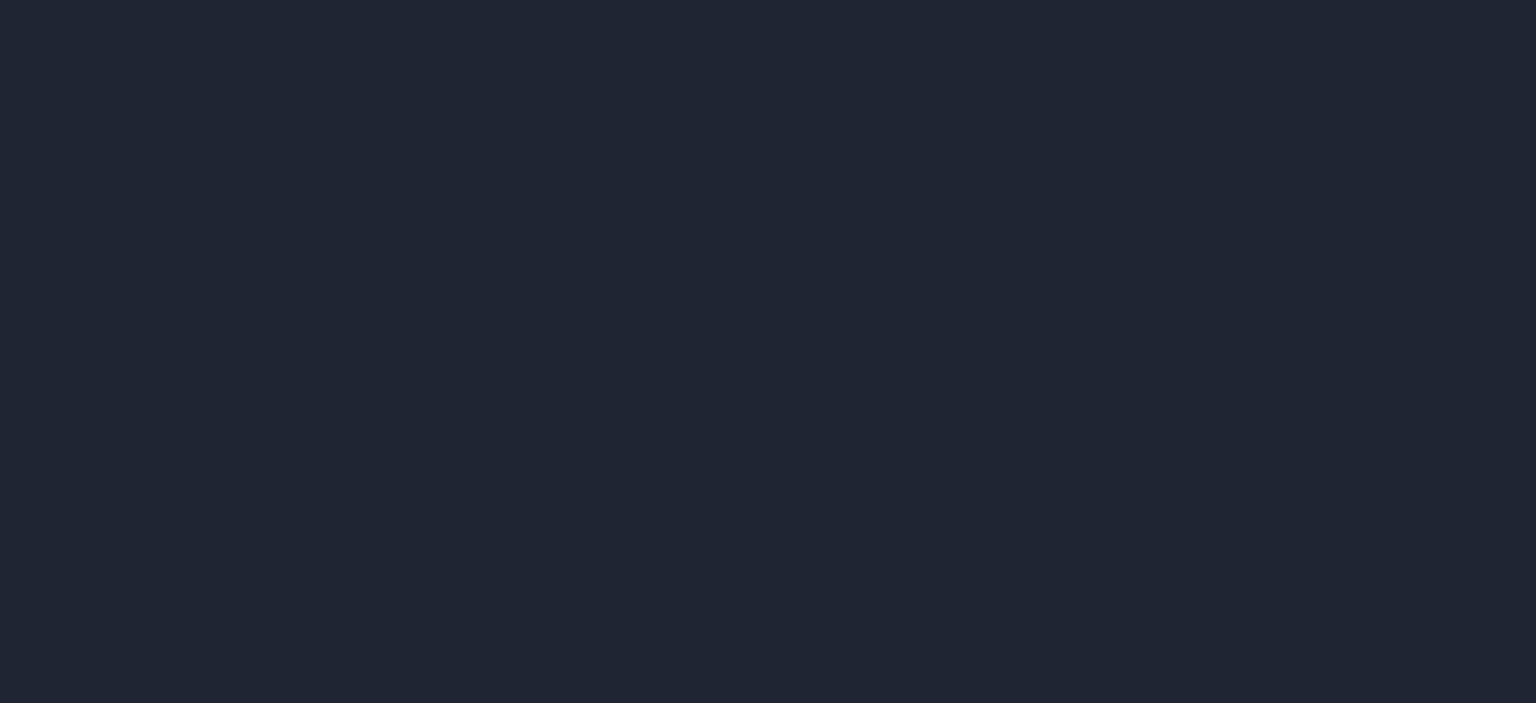 scroll, scrollTop: 0, scrollLeft: 0, axis: both 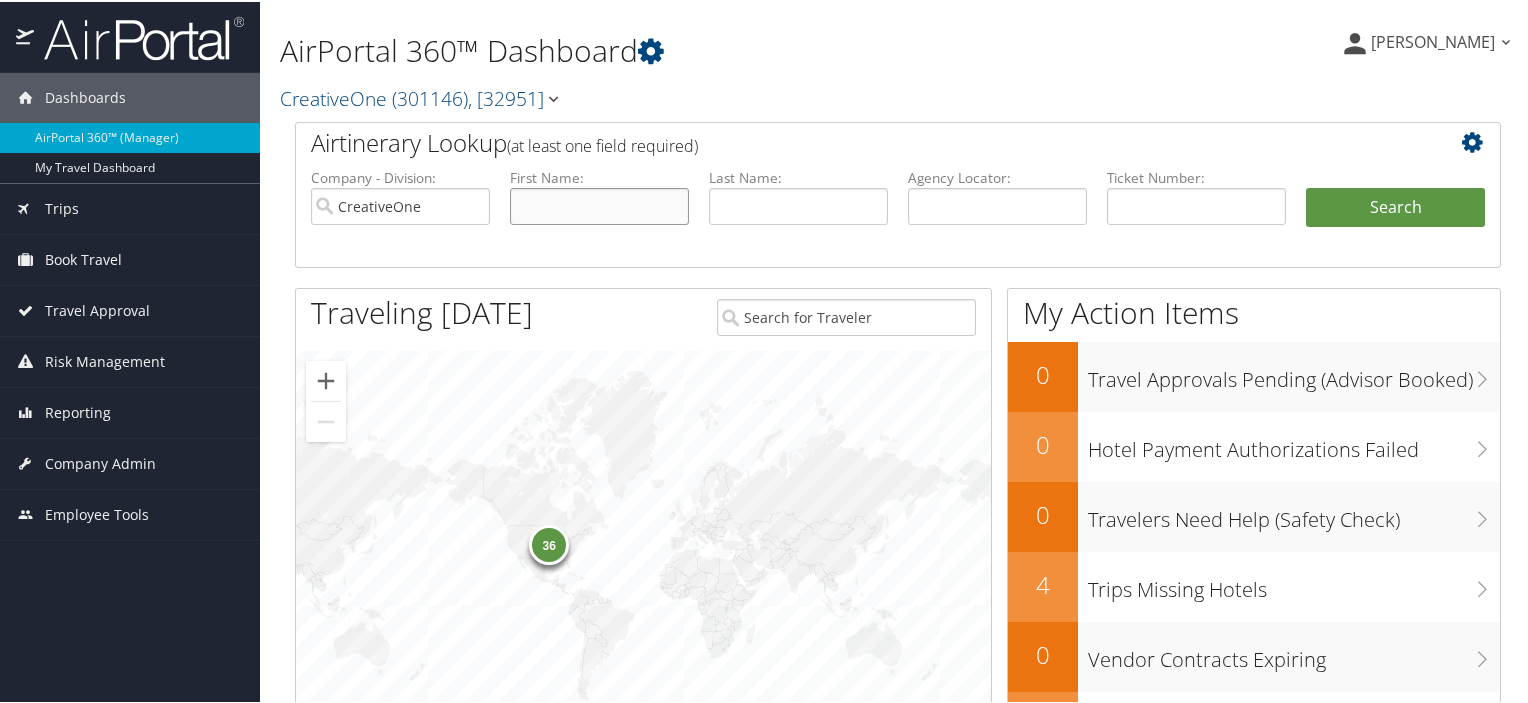 click at bounding box center (599, 204) 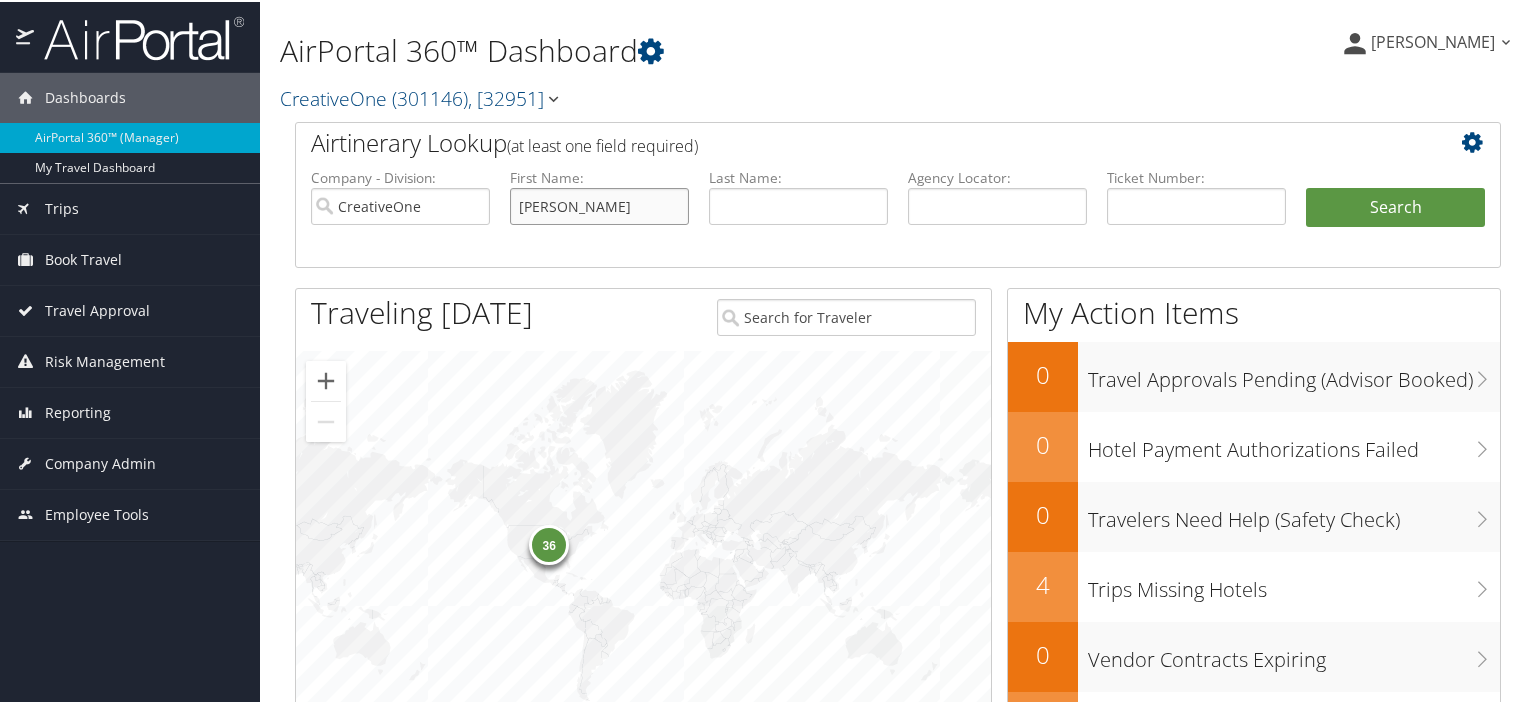 type on "[PERSON_NAME]" 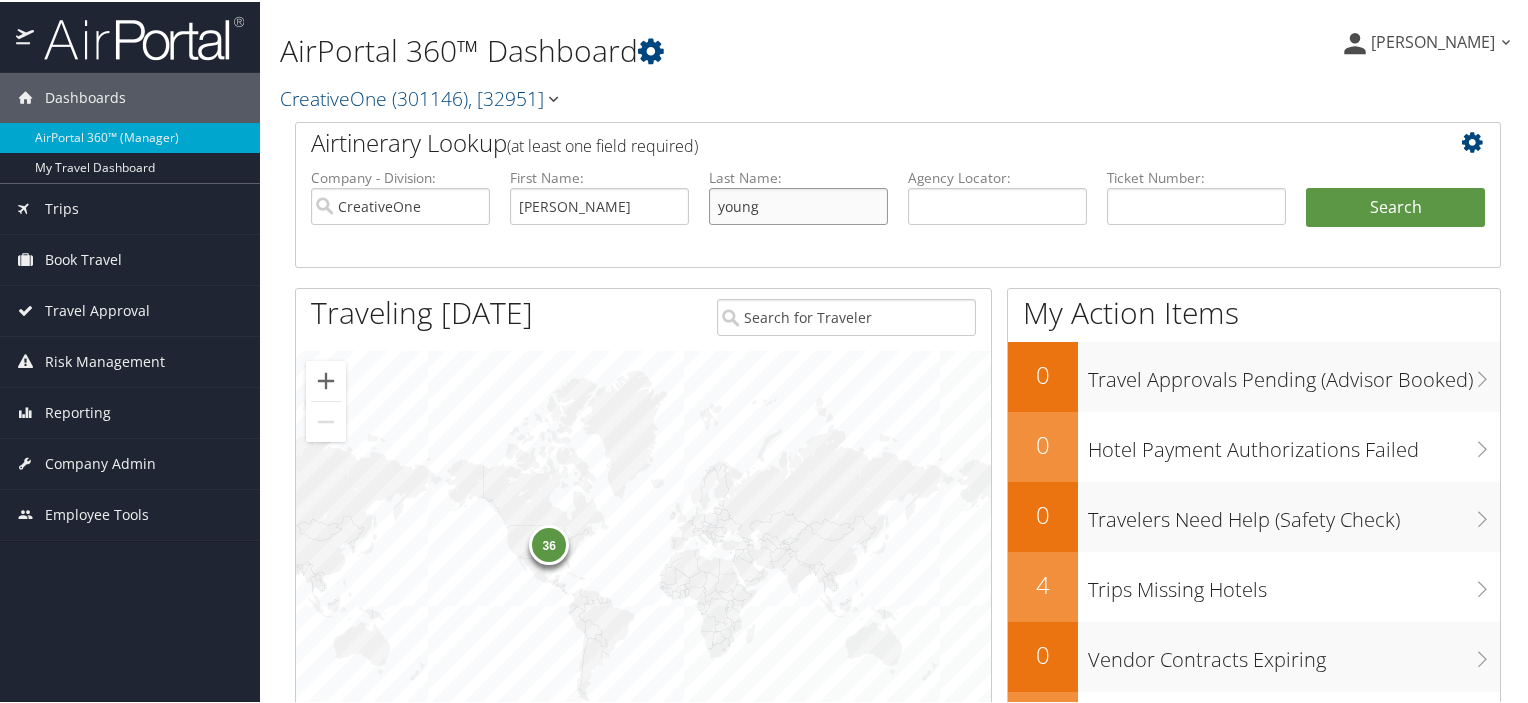 type on "young" 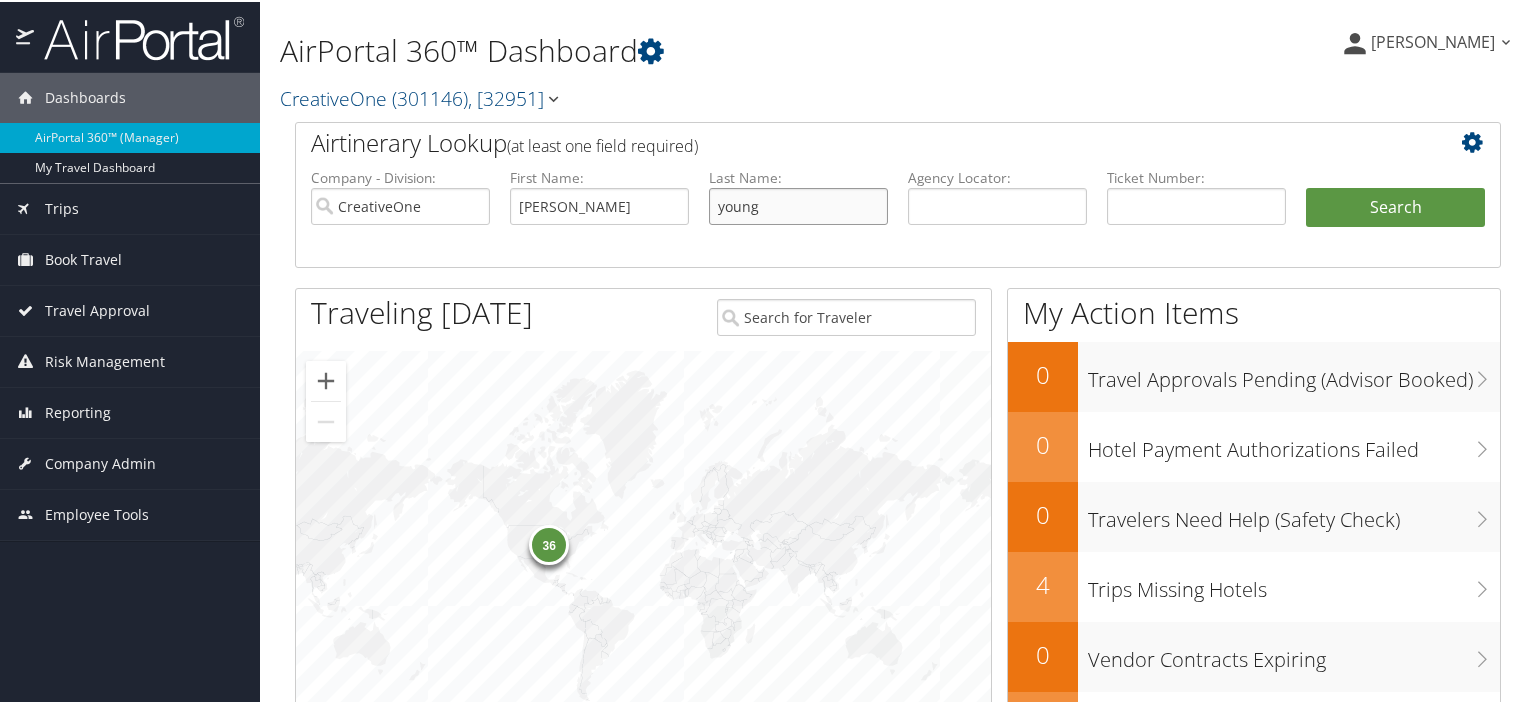 click on "Search" at bounding box center [1395, 206] 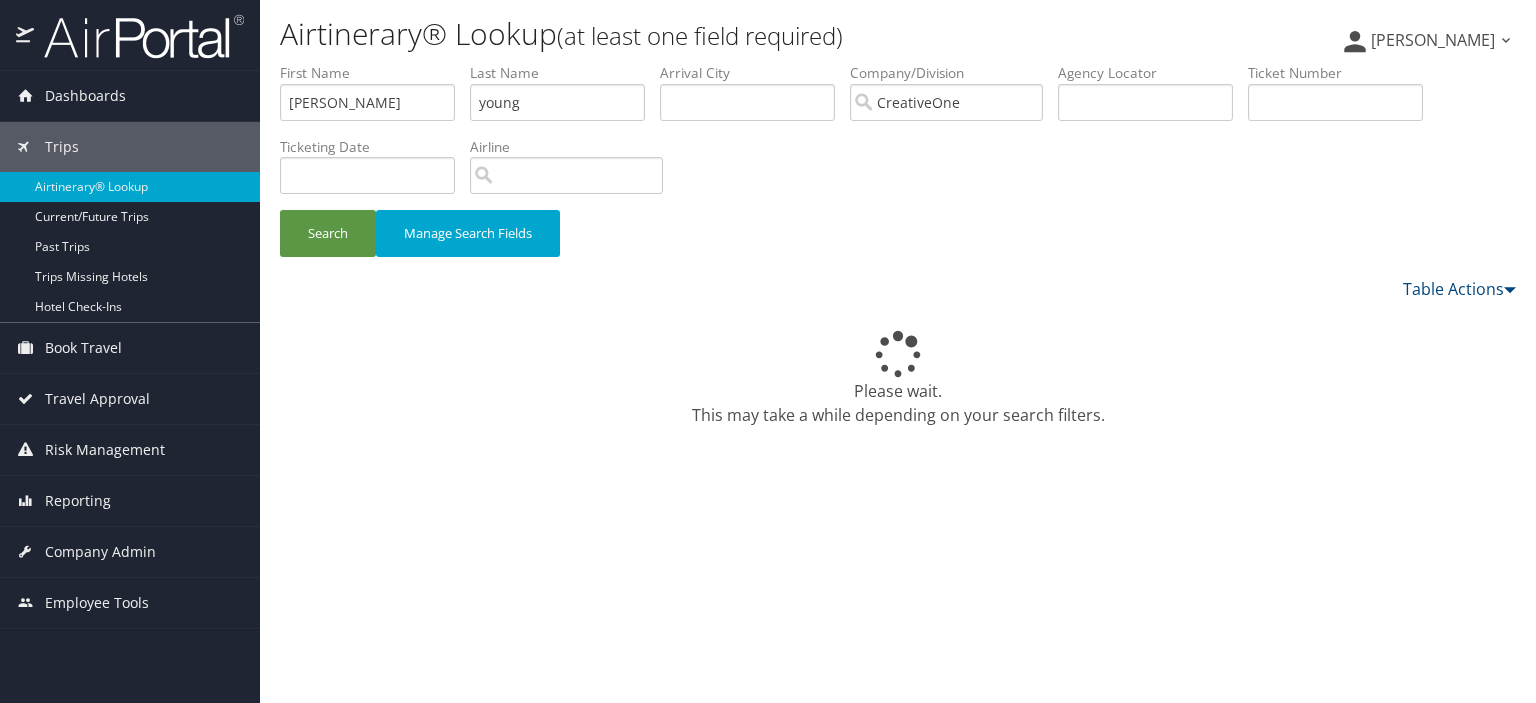 scroll, scrollTop: 0, scrollLeft: 0, axis: both 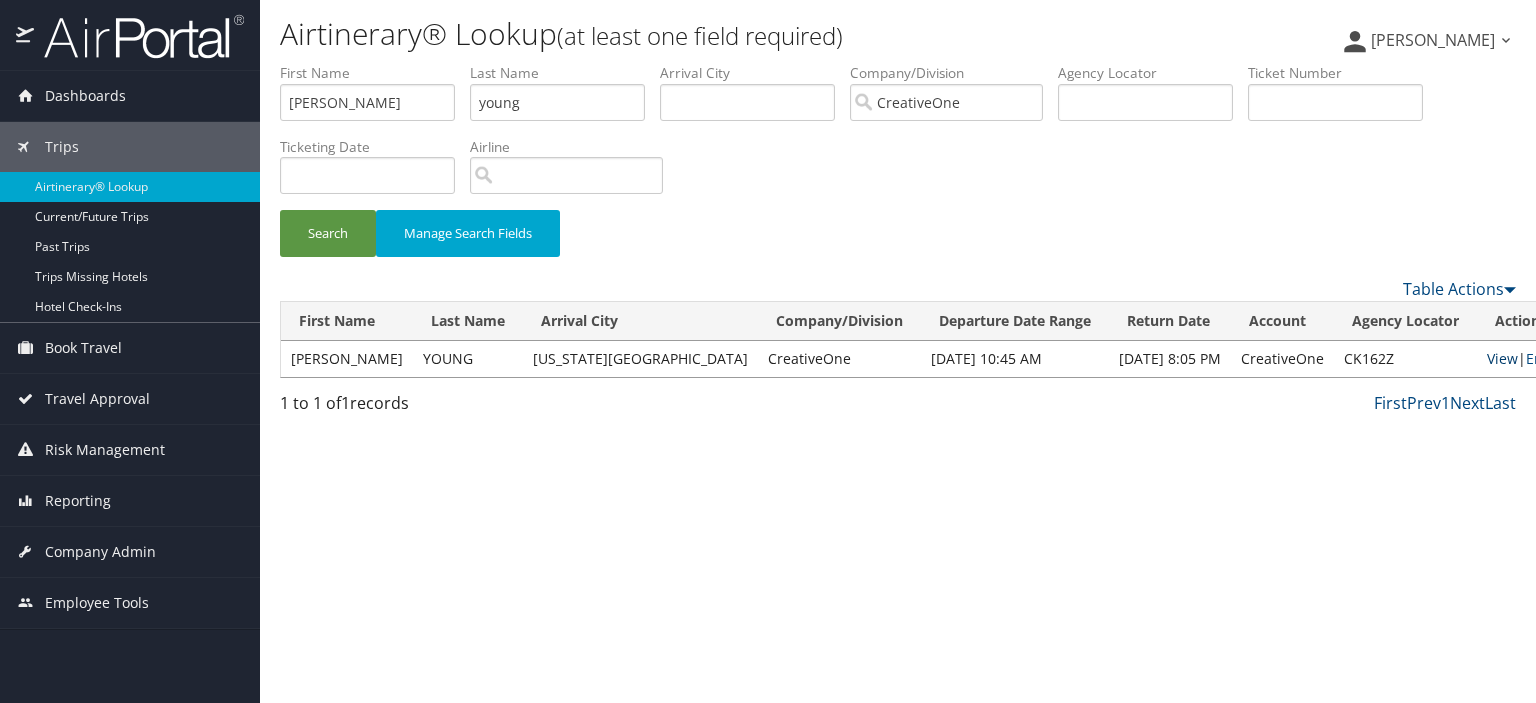 click on "View  |  Email" at bounding box center [1525, 359] 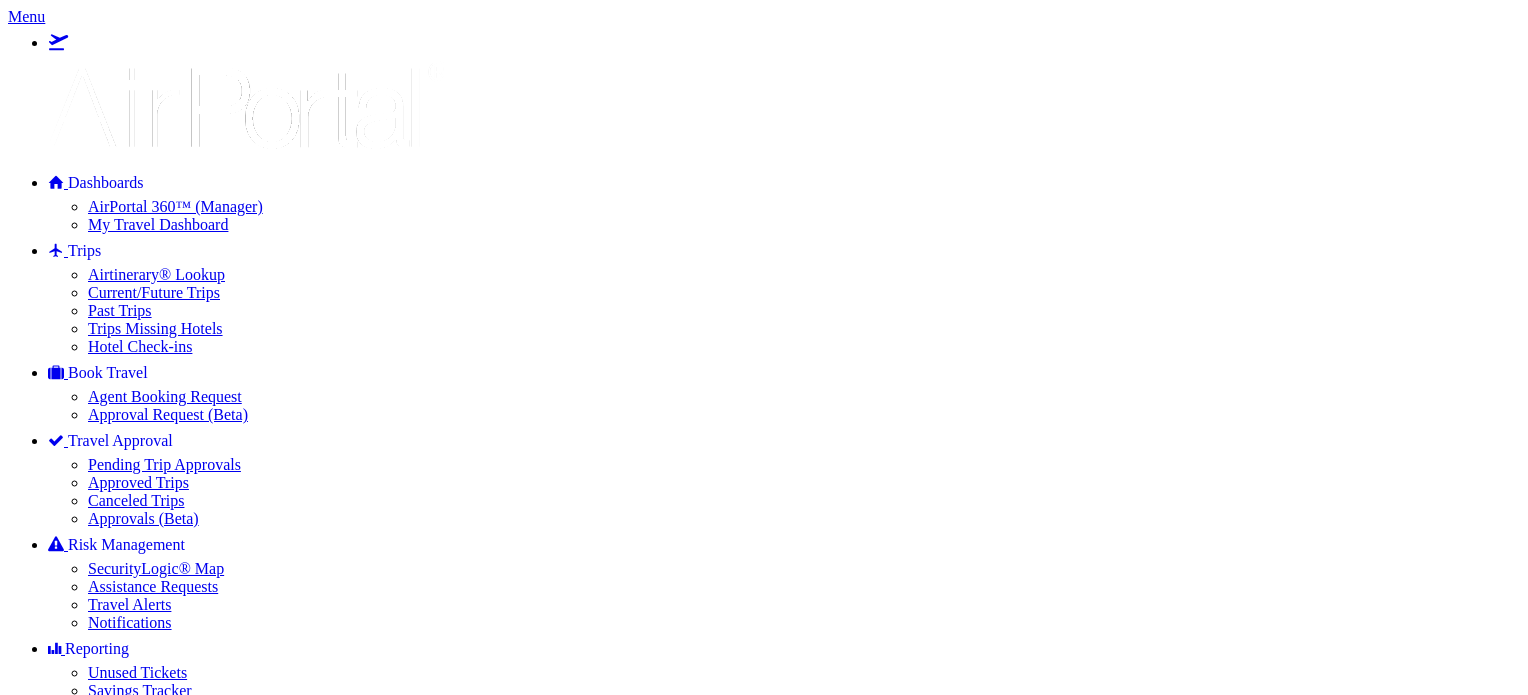 scroll, scrollTop: 0, scrollLeft: 0, axis: both 